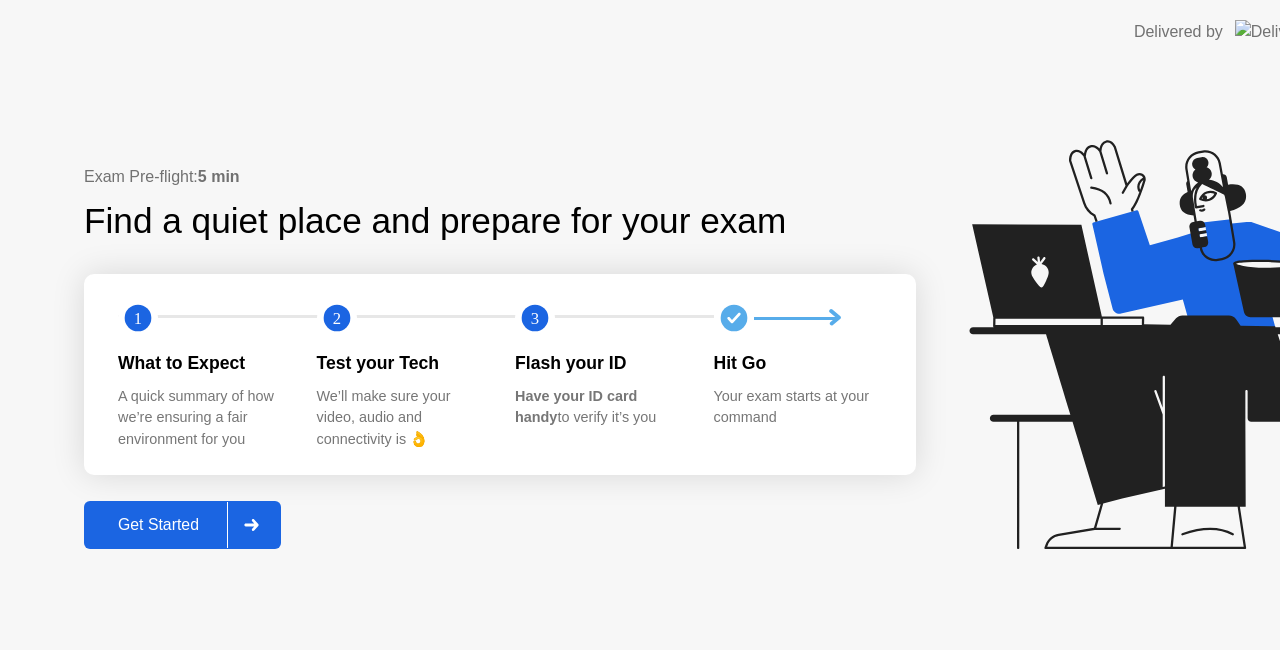scroll, scrollTop: 0, scrollLeft: 0, axis: both 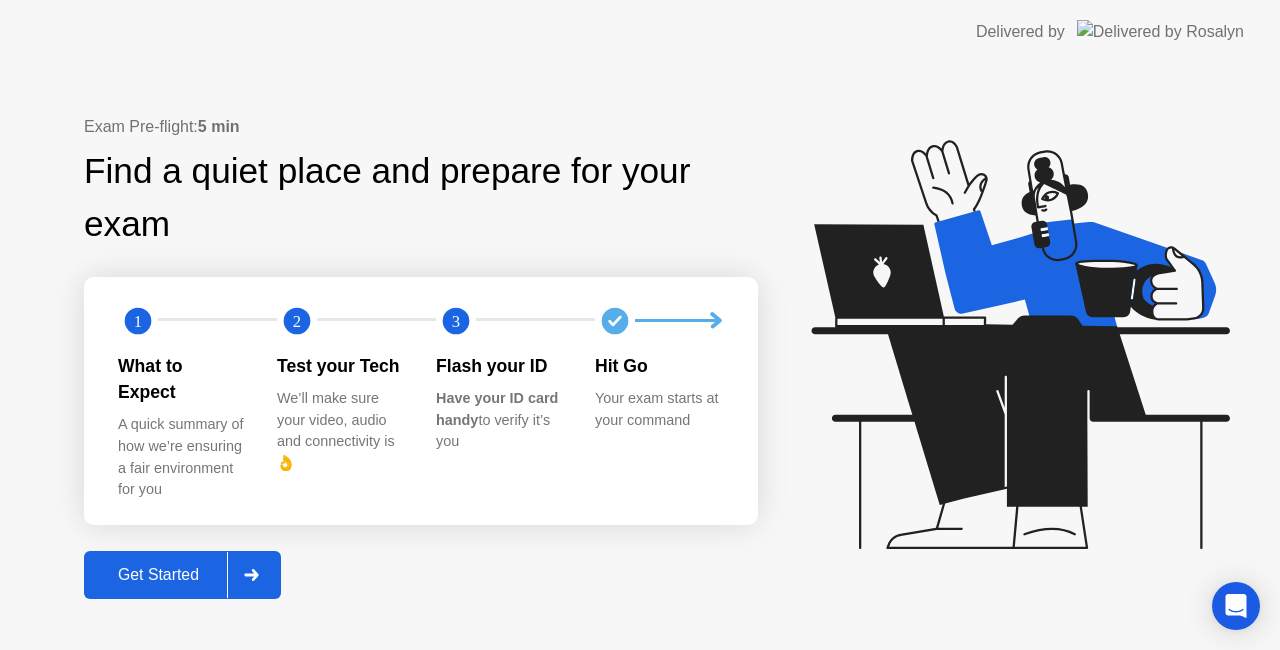 click 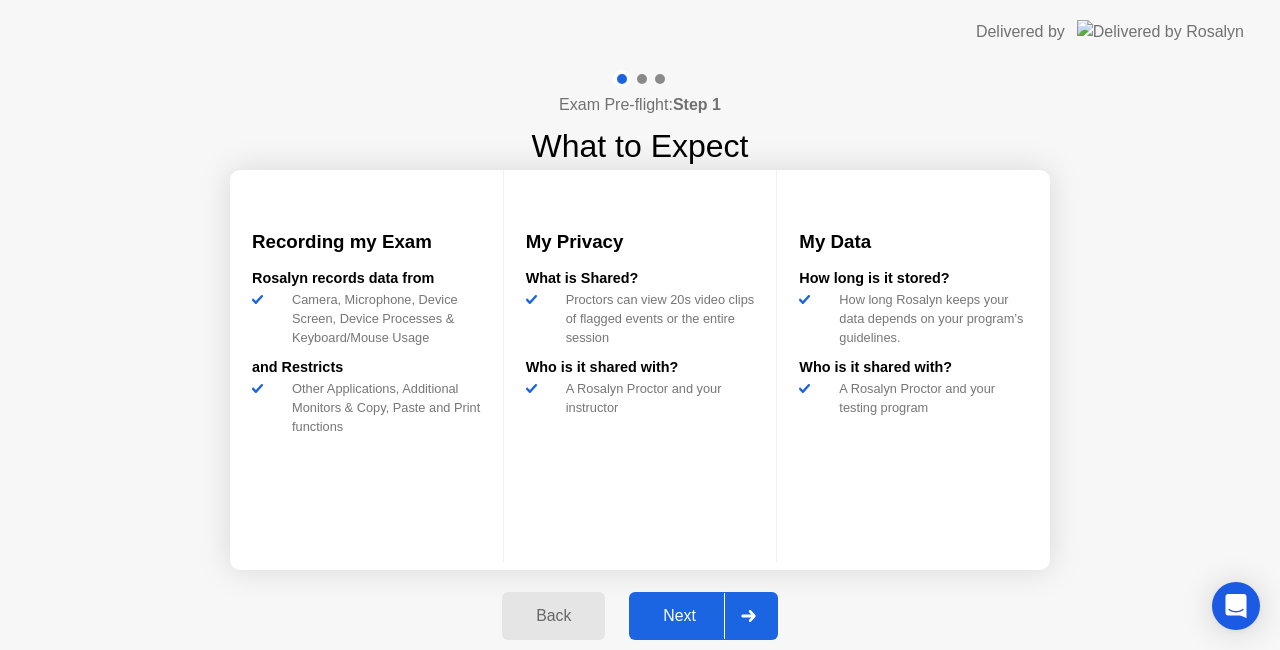 click on "Next" 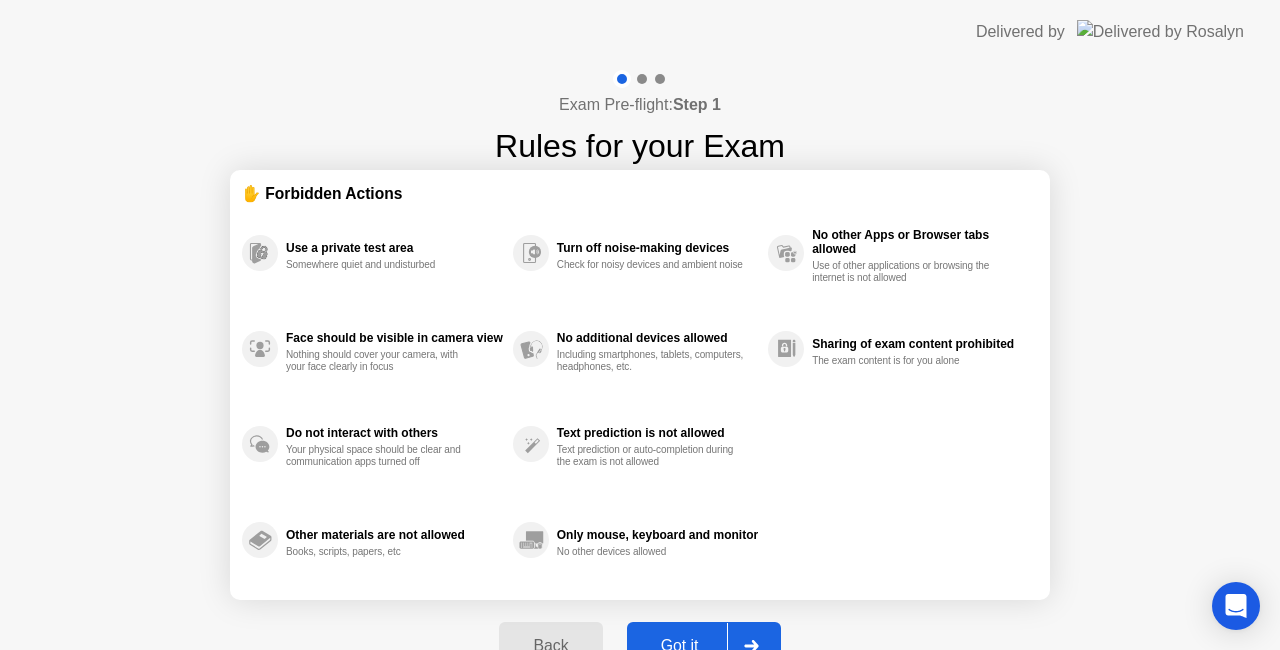 click on "Got it" 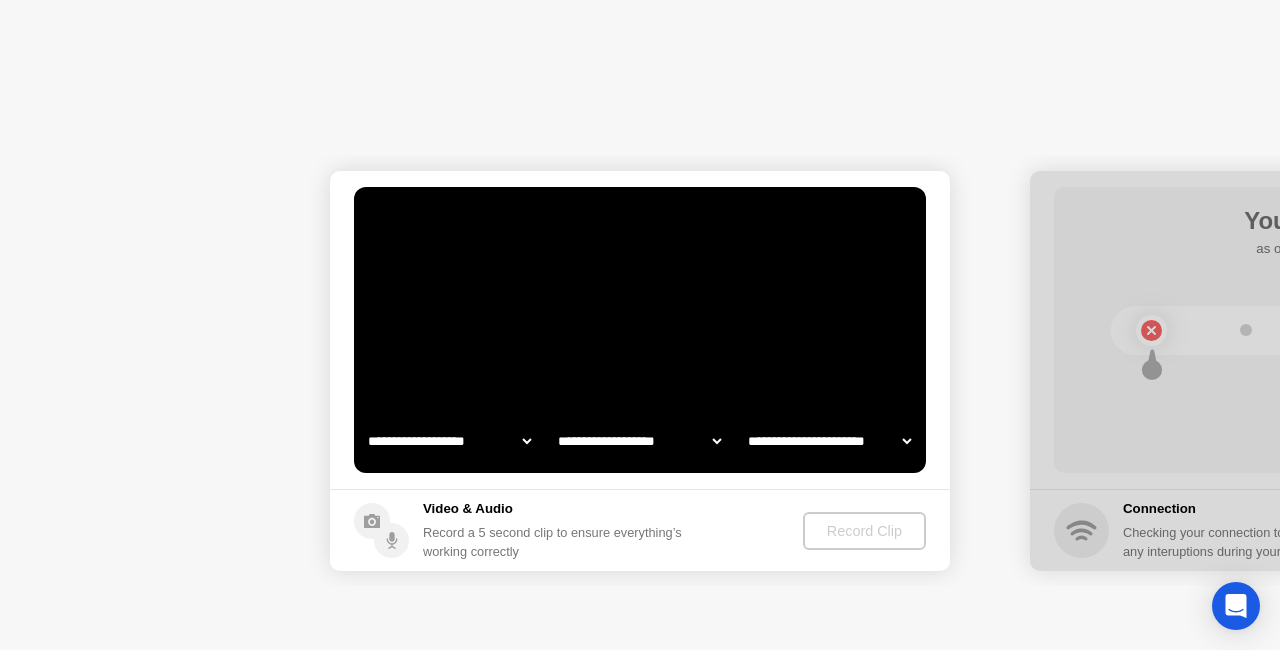 select on "**********" 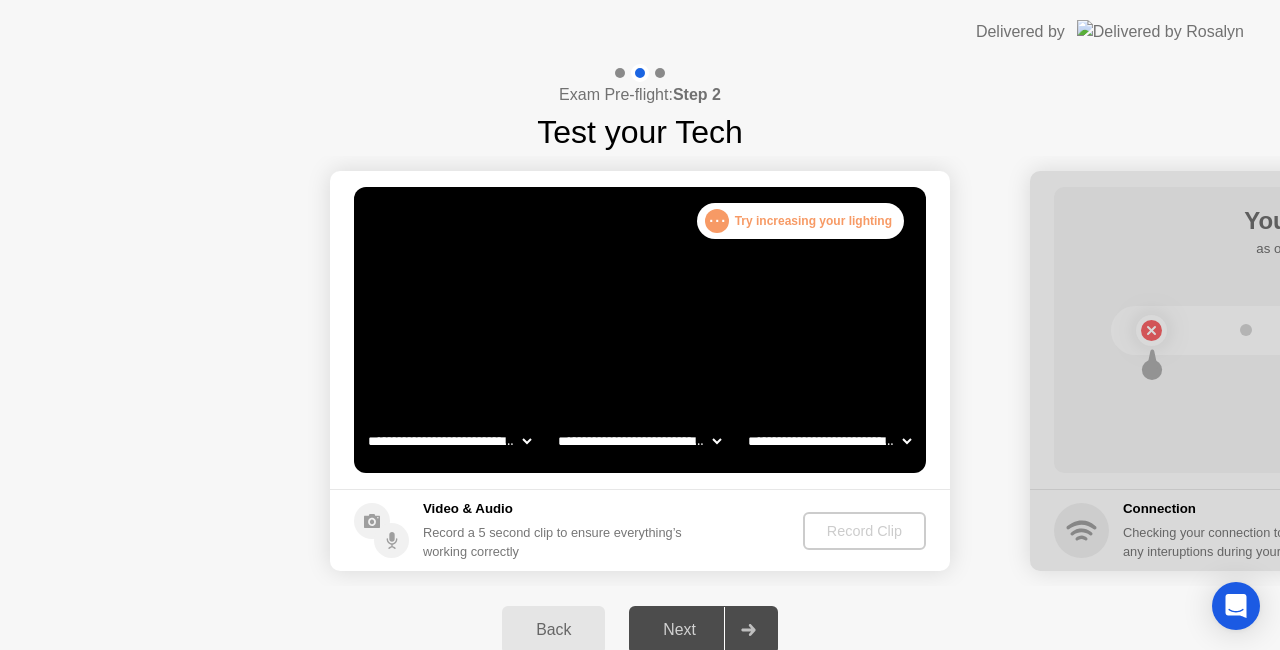 click on "Record Clip" 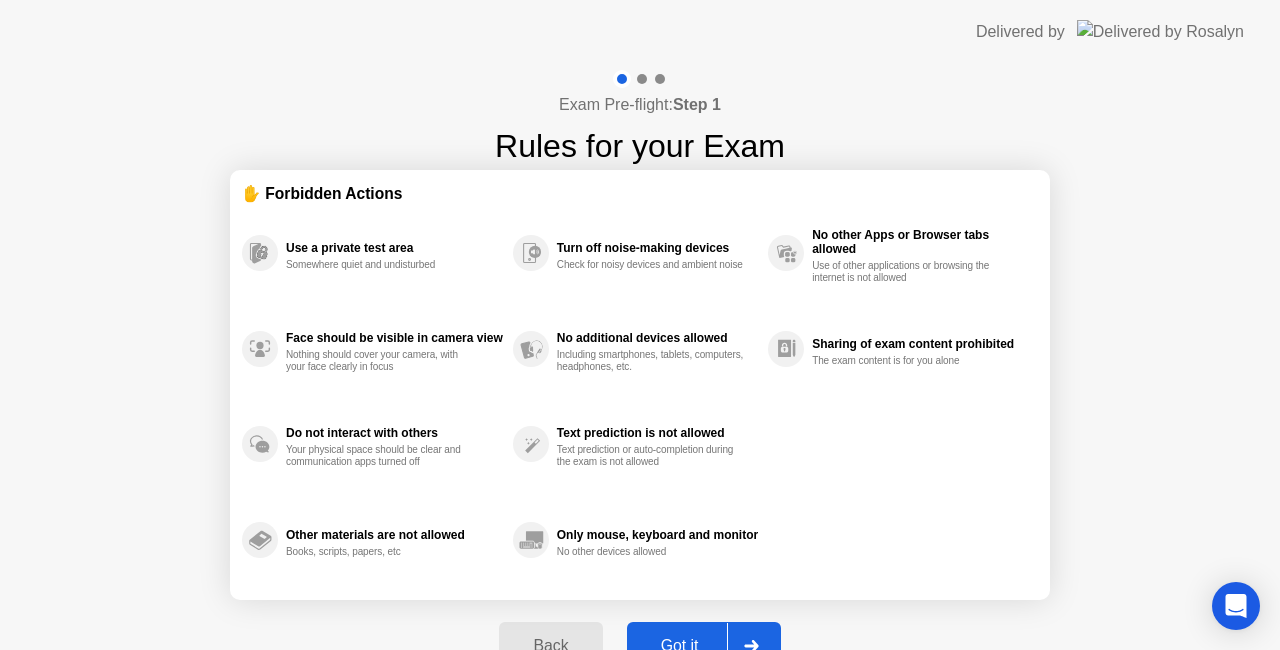 click on "Got it" 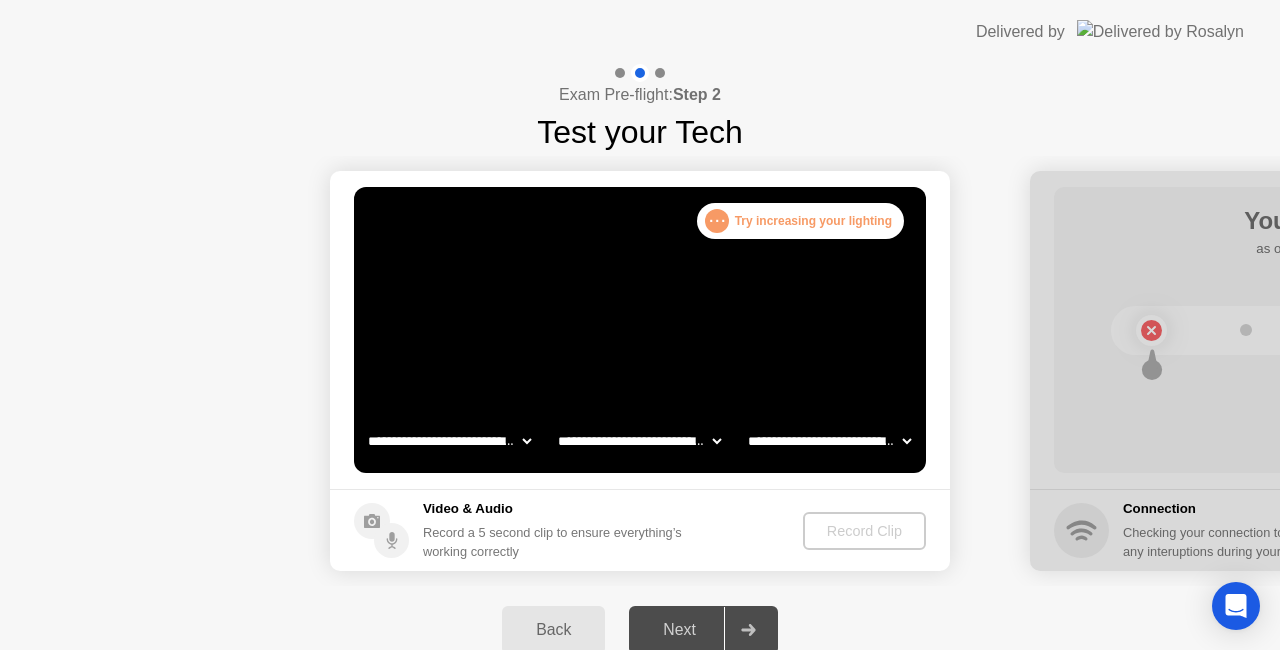 click on "**********" 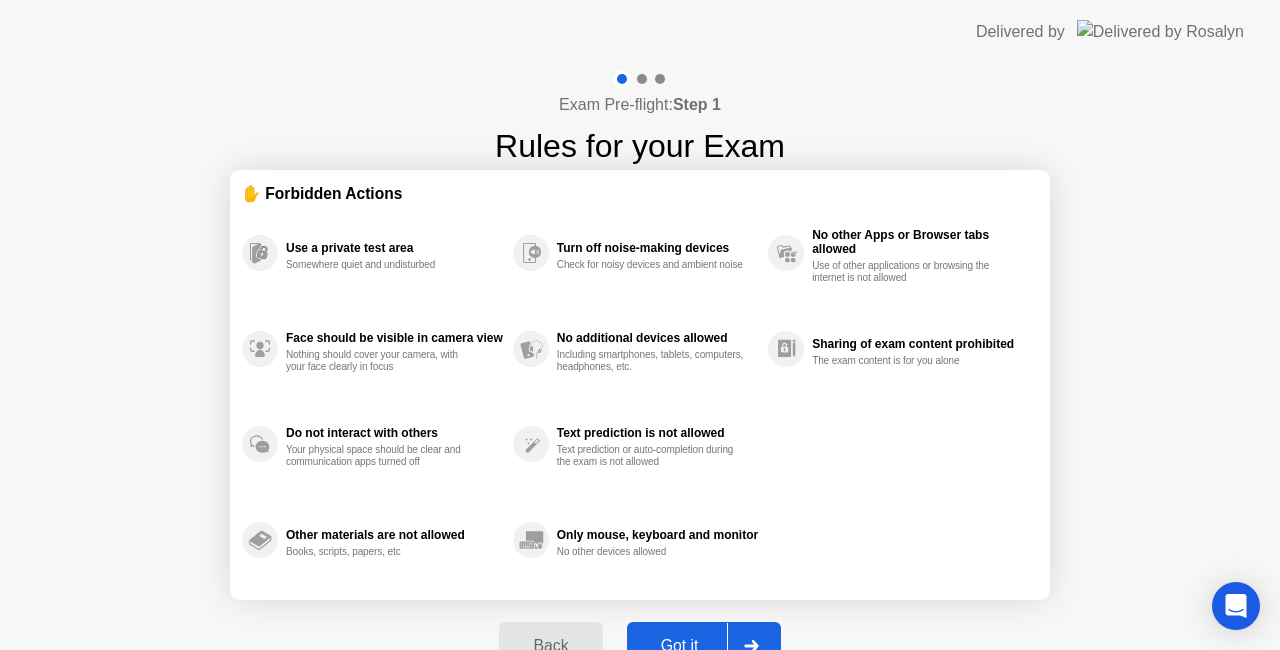 click 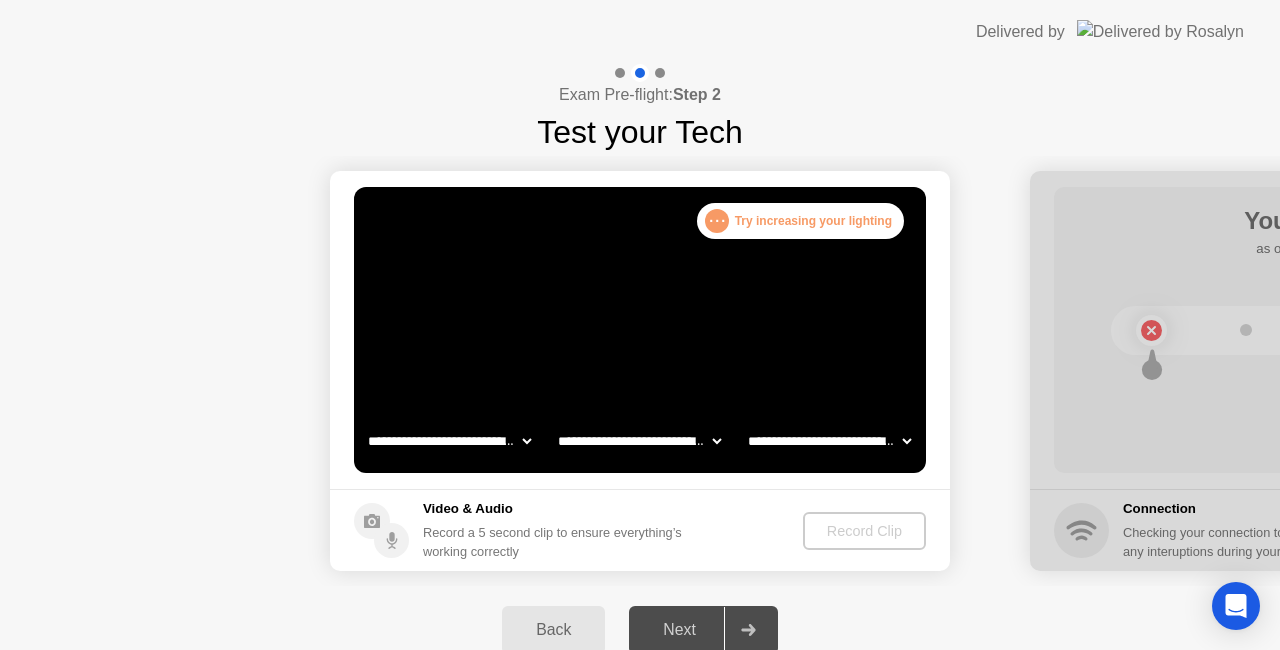 click on "Back" 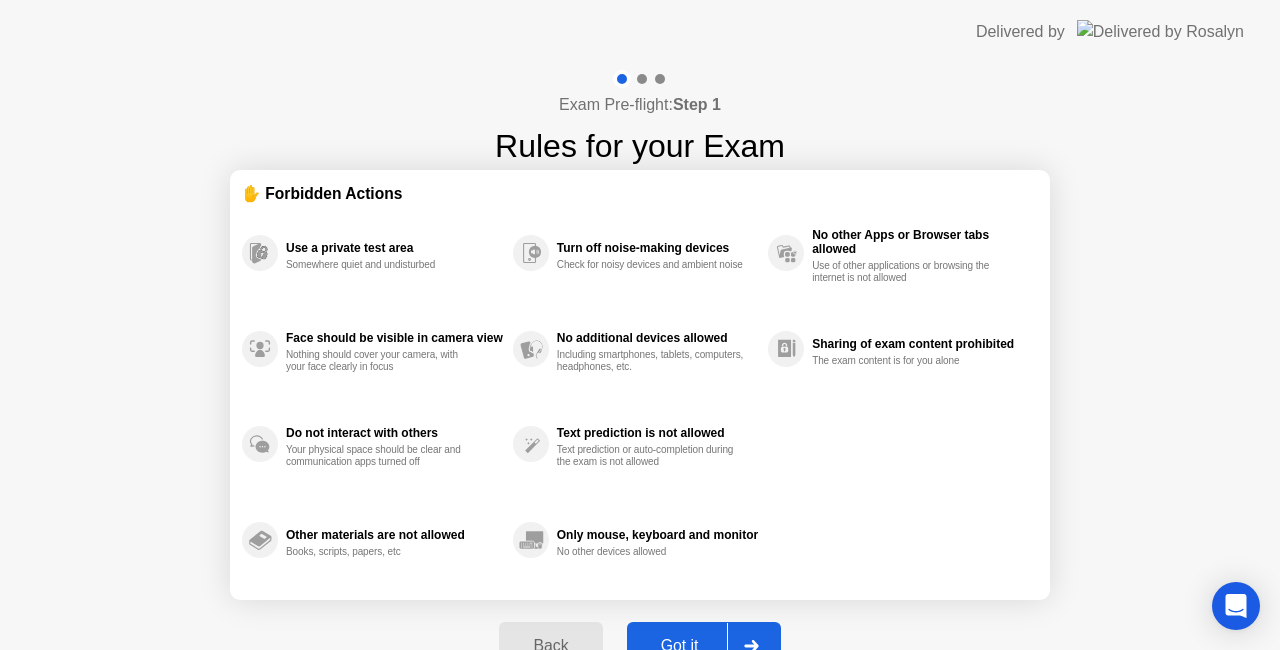 click 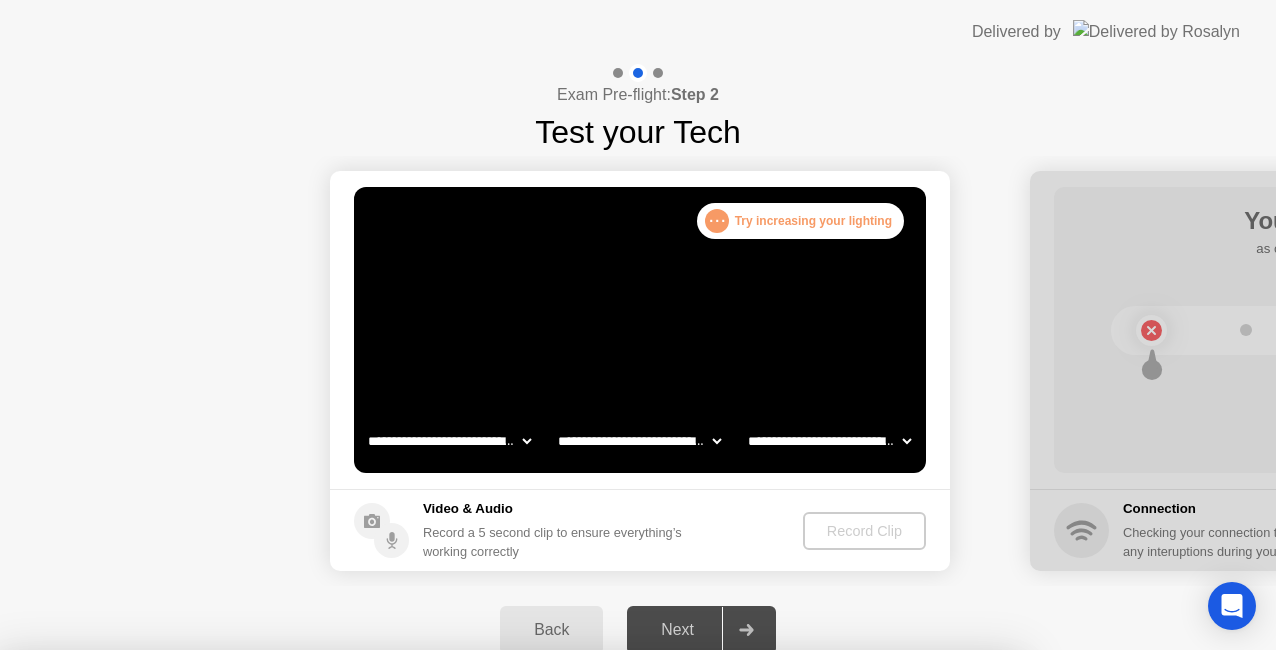 click on "No" at bounding box center (558, 763) 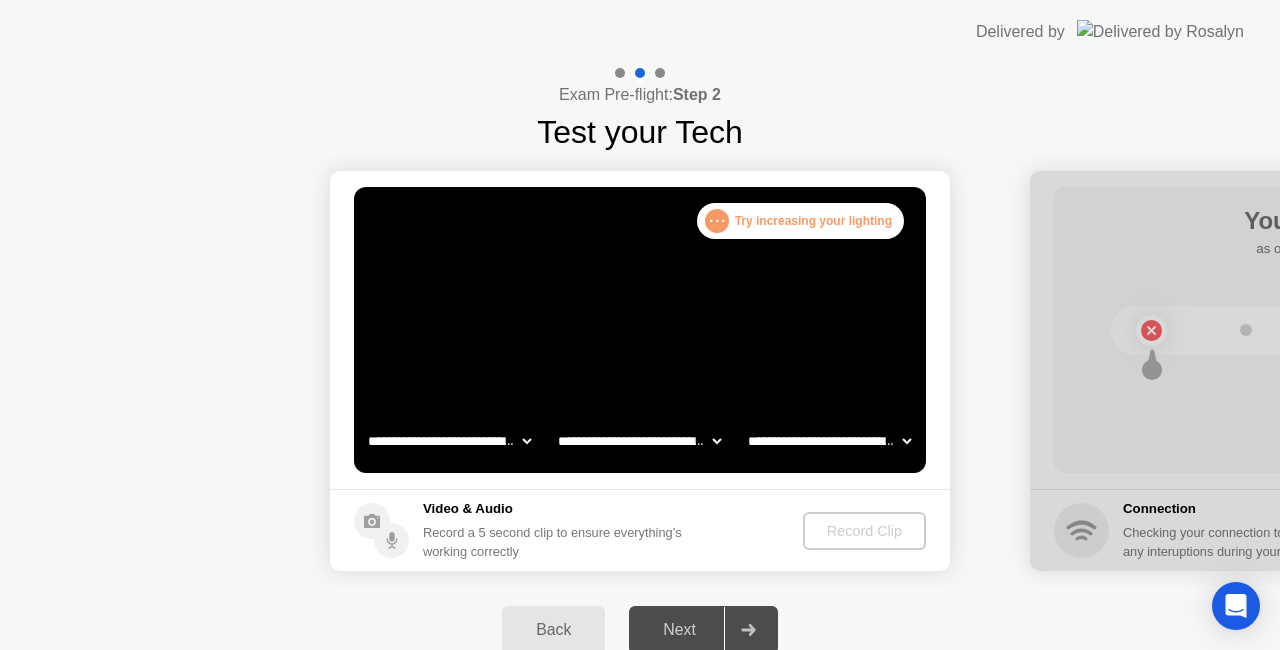 click on ". . . Try increasing your lighting" 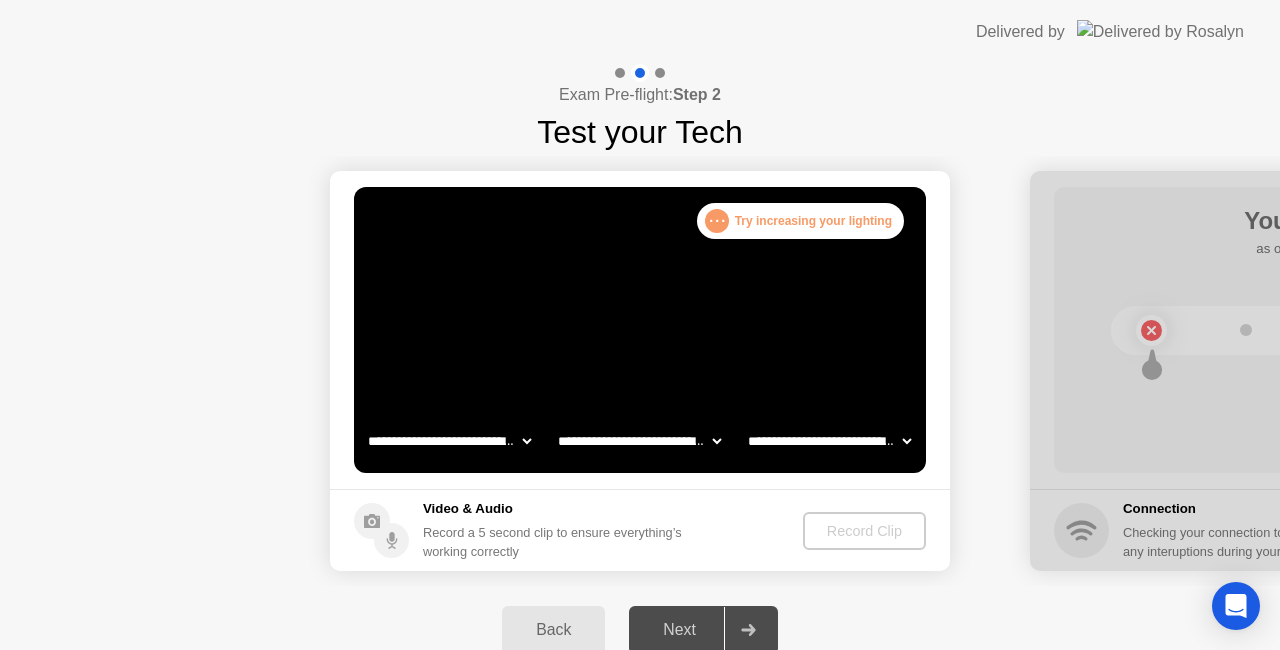 click 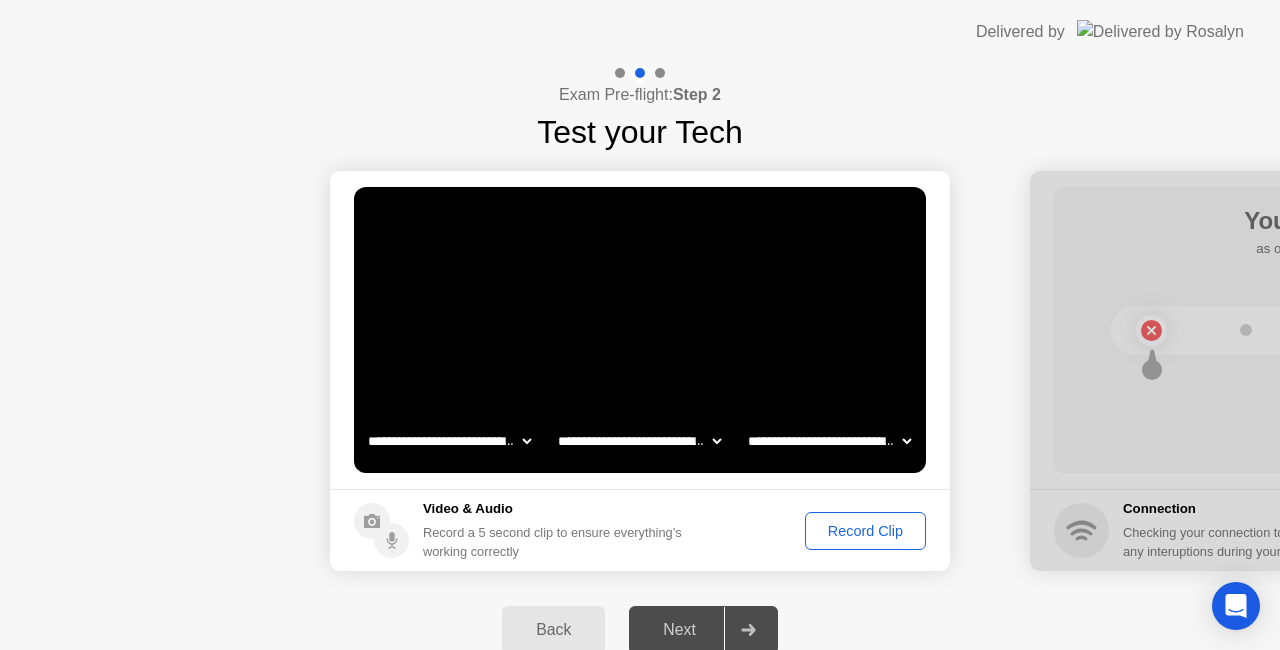click on "Record Clip" 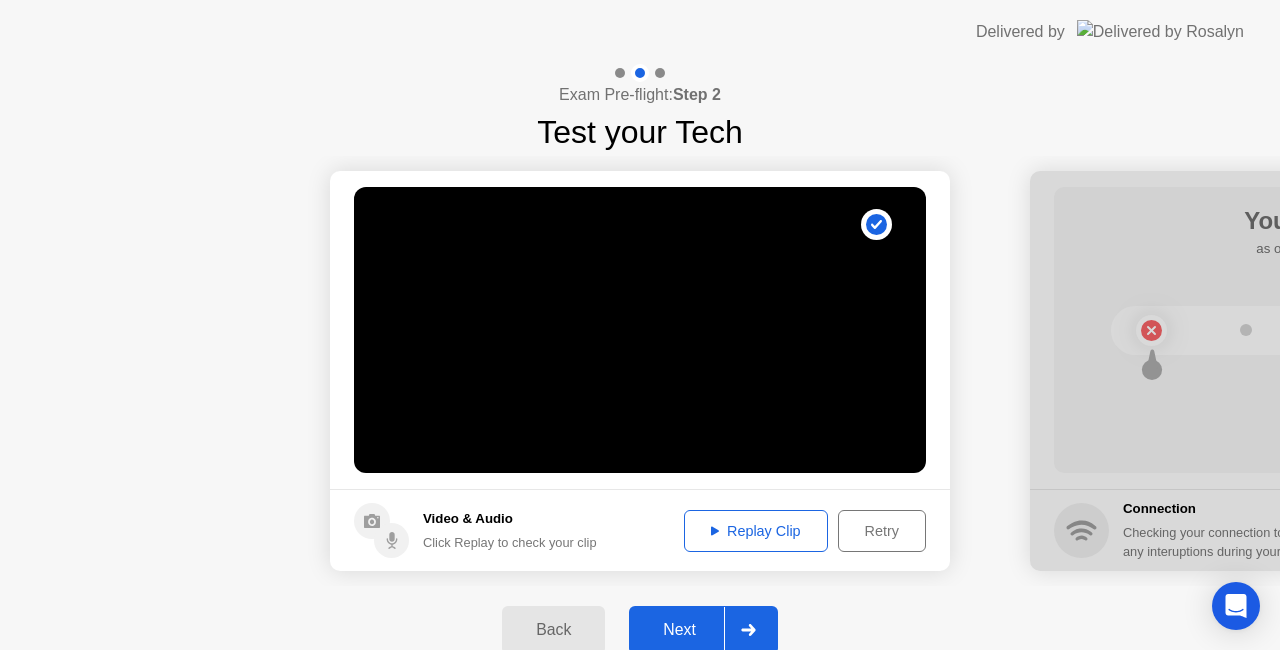 click on "Next" 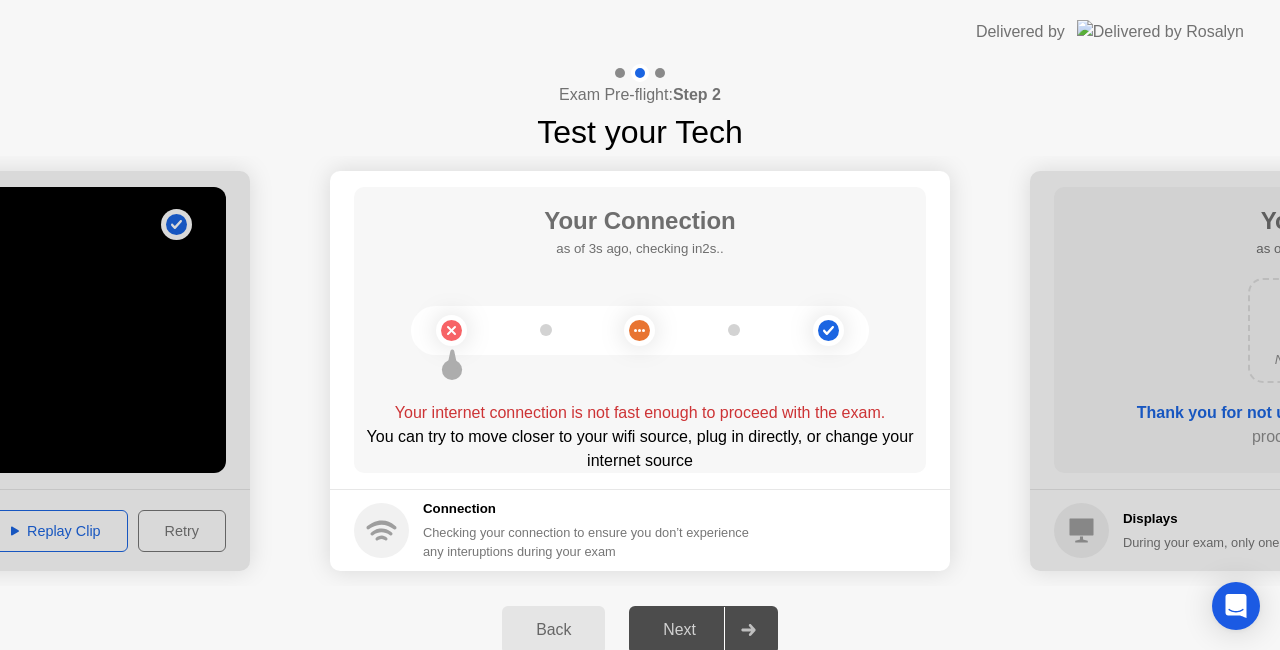 click on "Back" 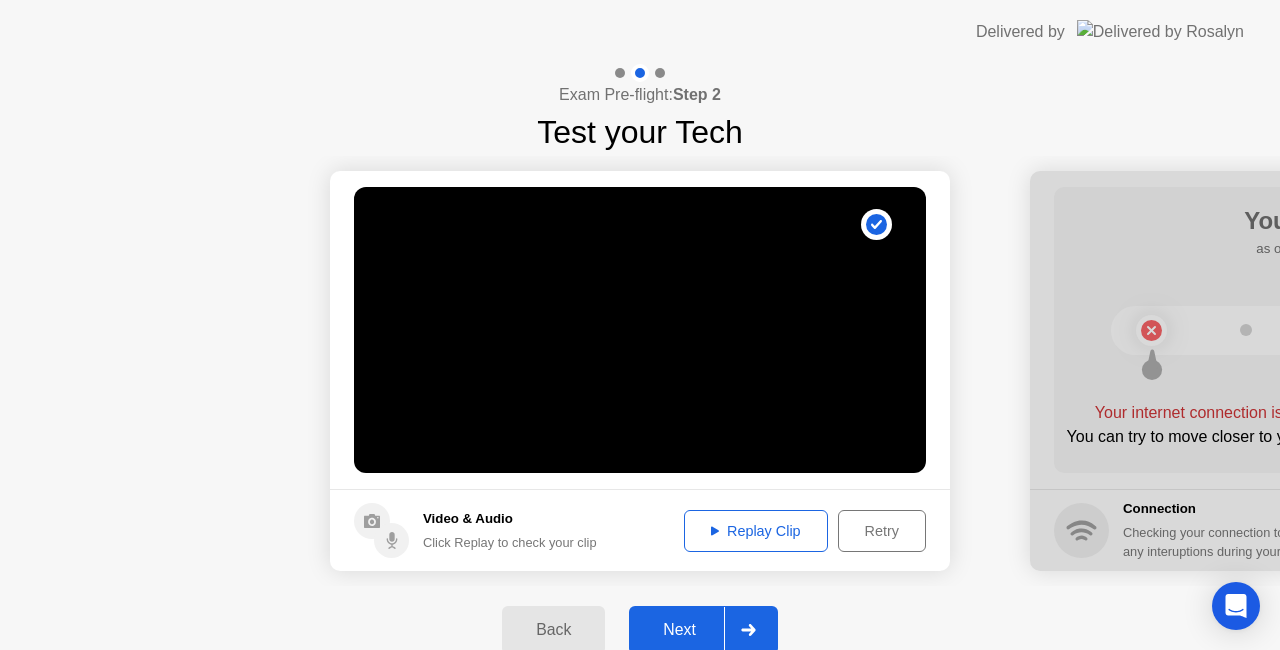 click 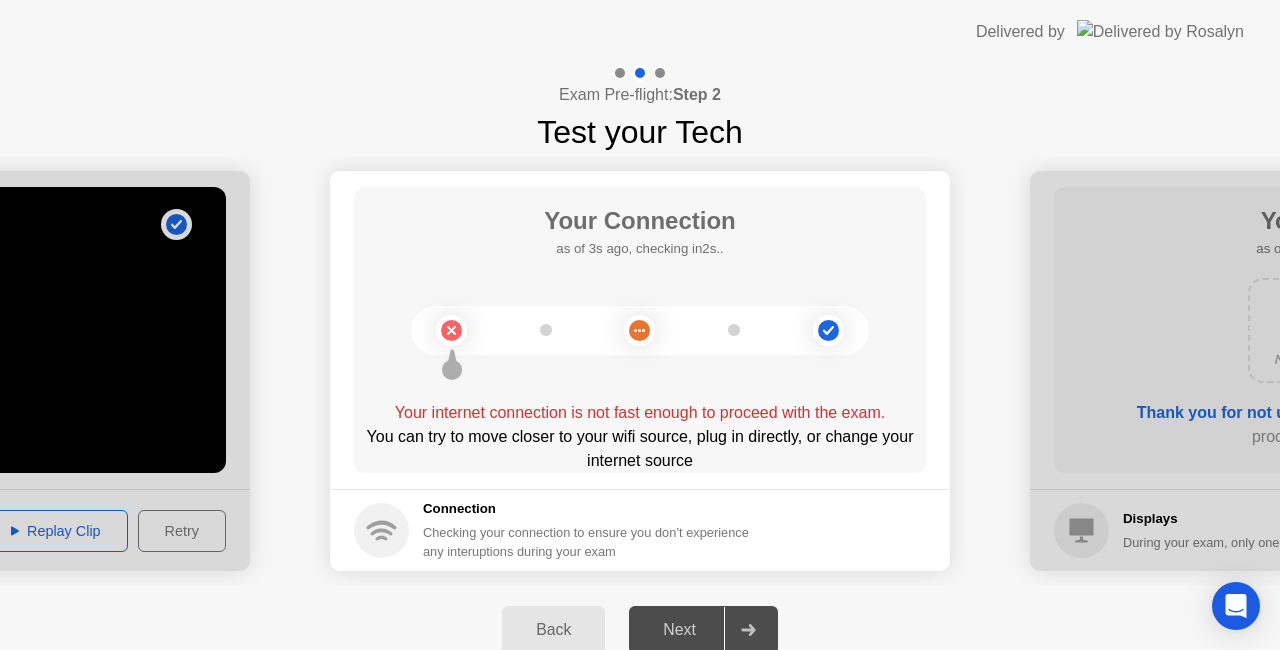 click on "Next" 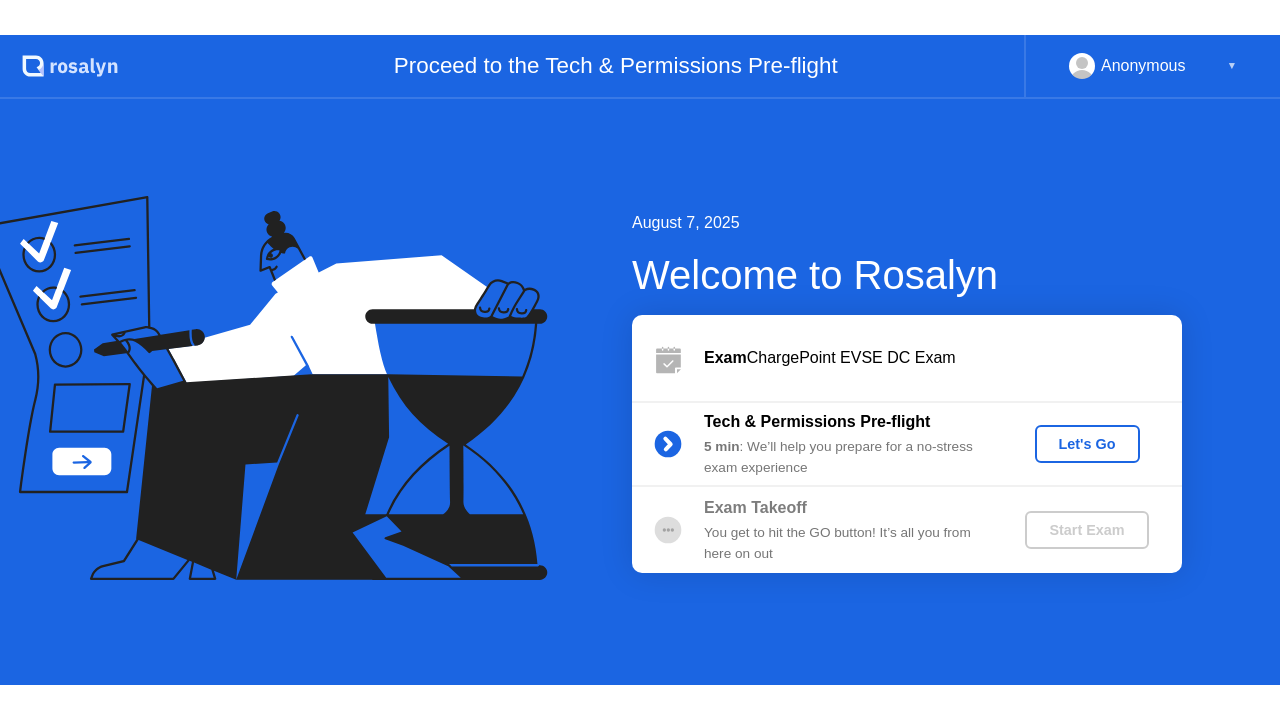 scroll, scrollTop: 0, scrollLeft: 0, axis: both 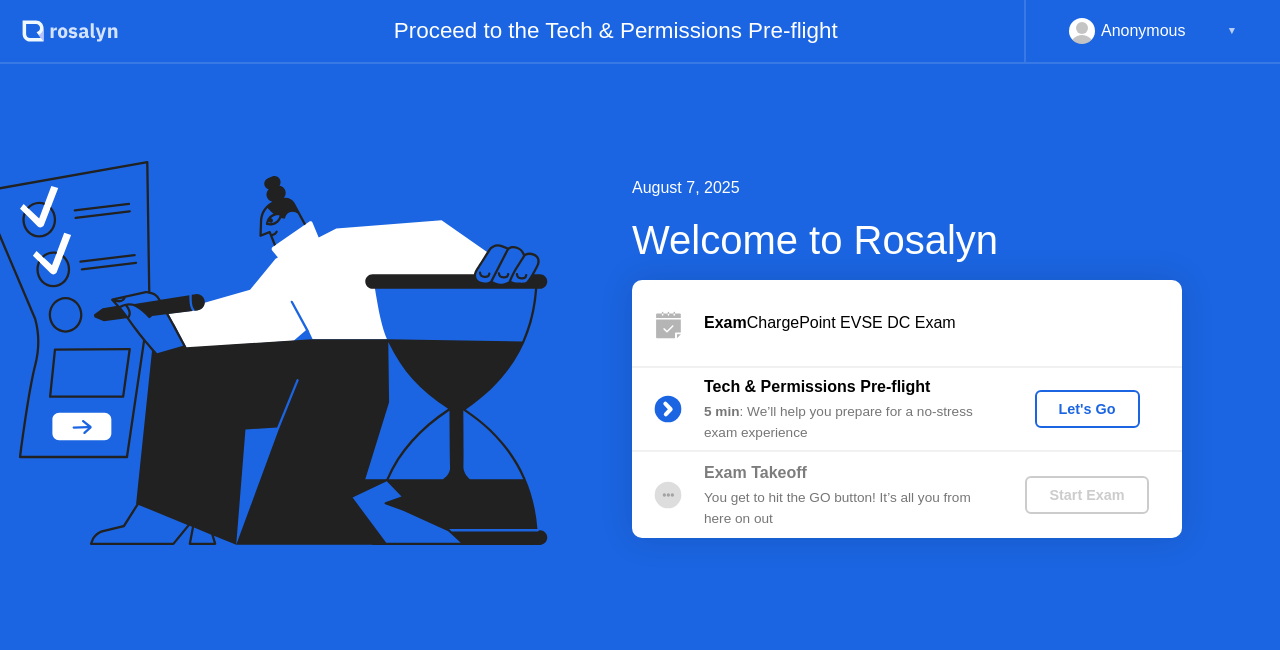 click on "Let's Go" 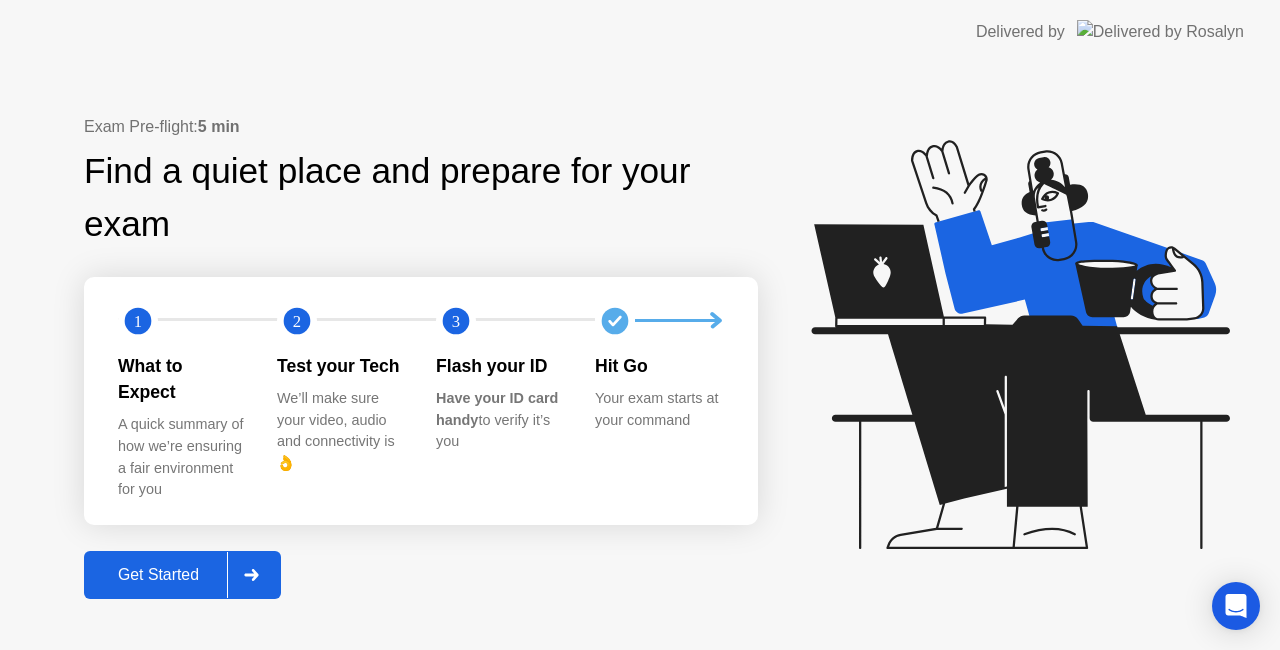 click on "Get Started" 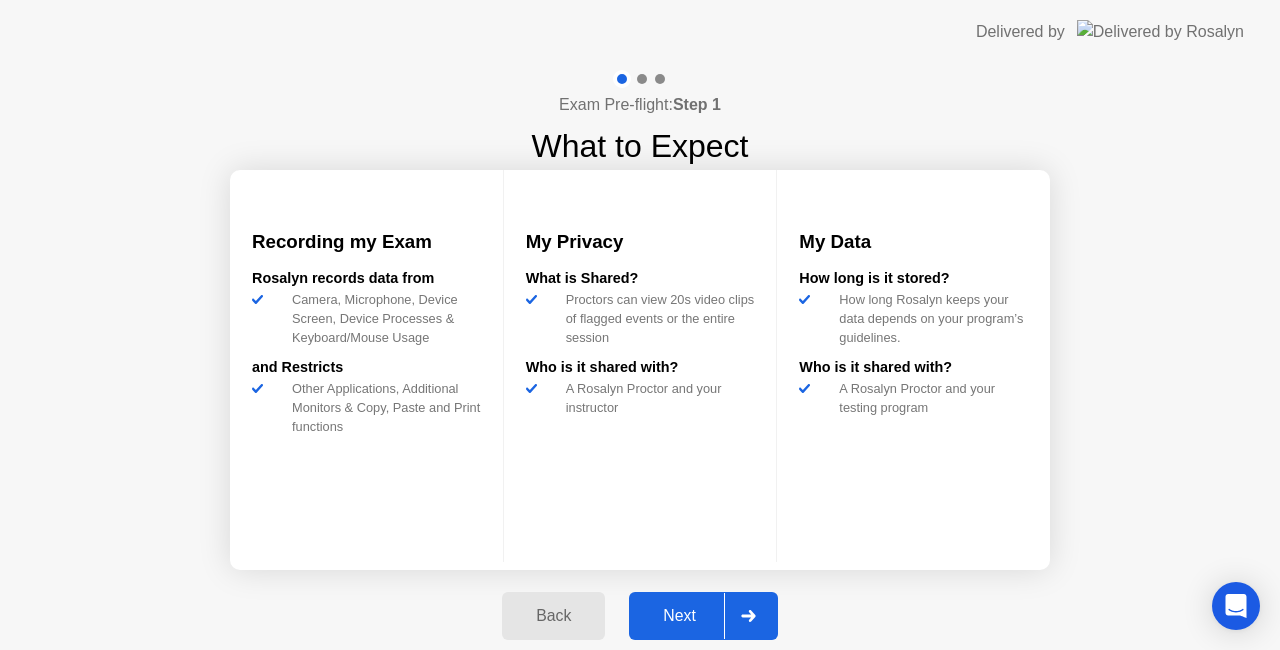 click on "Next" 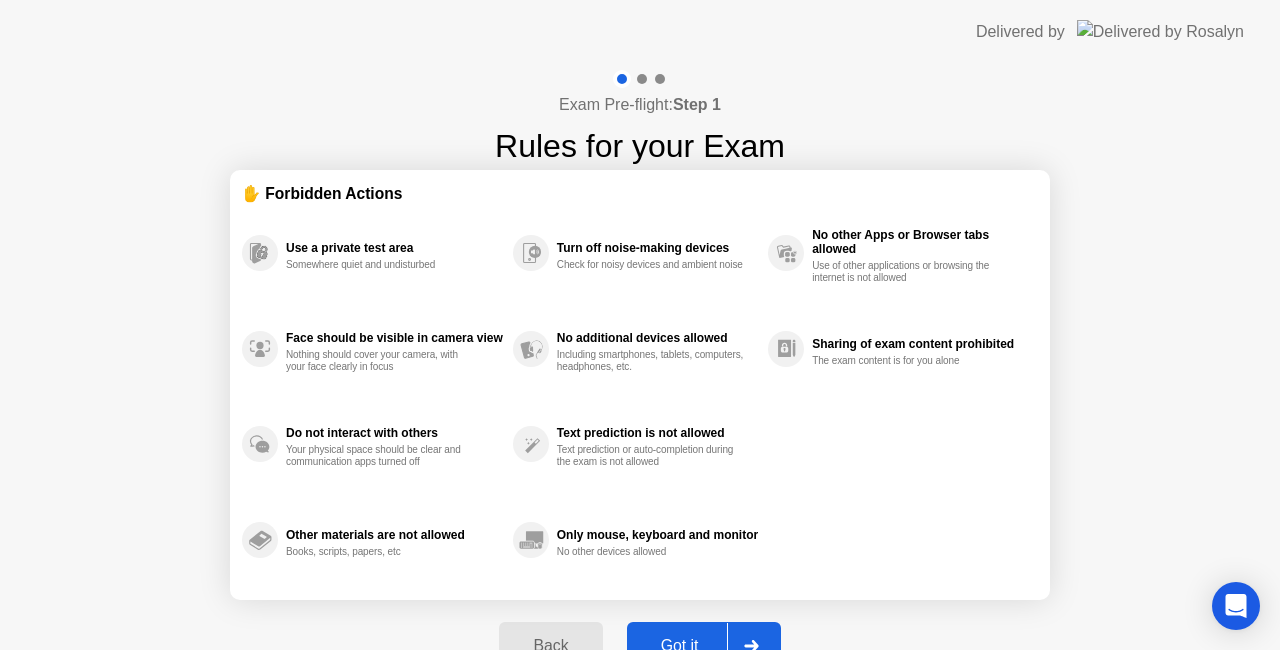 click on "Got it" 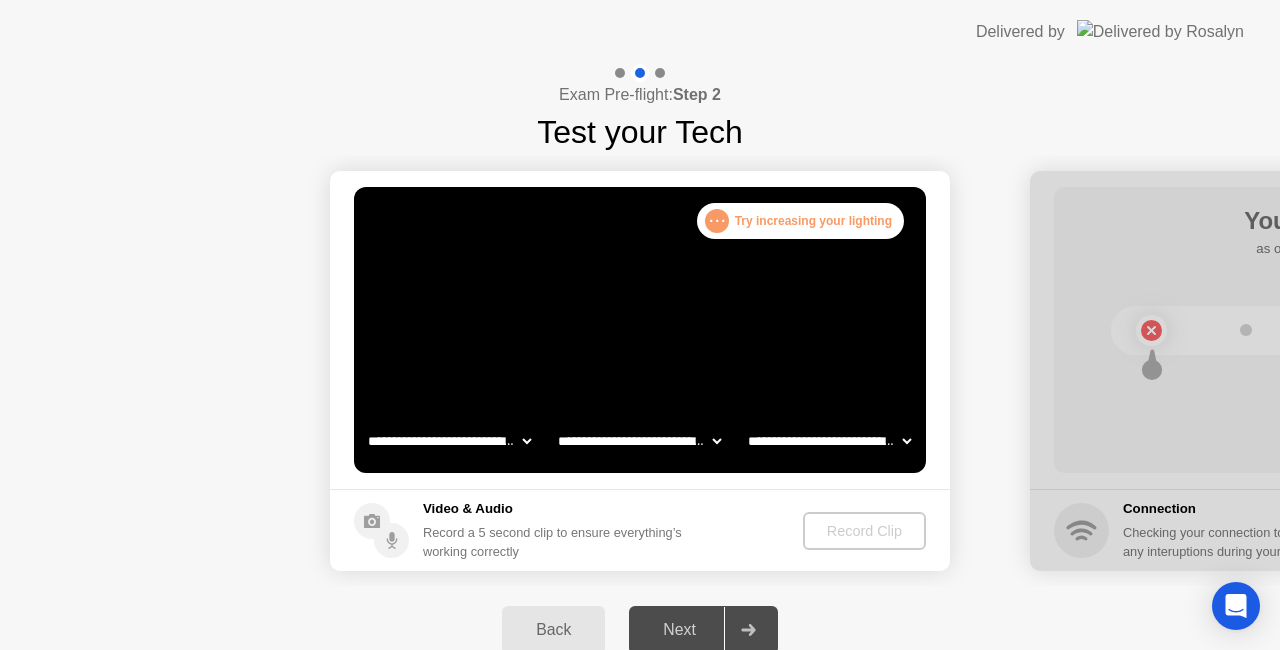 click on "Back" 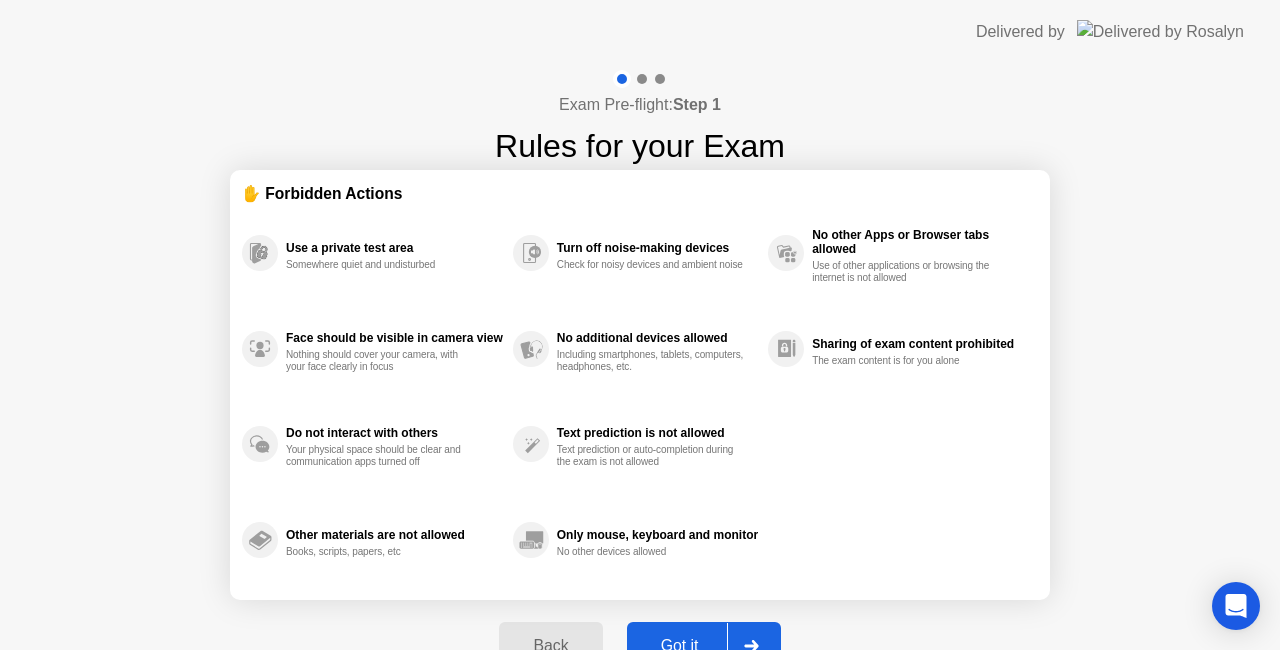 click 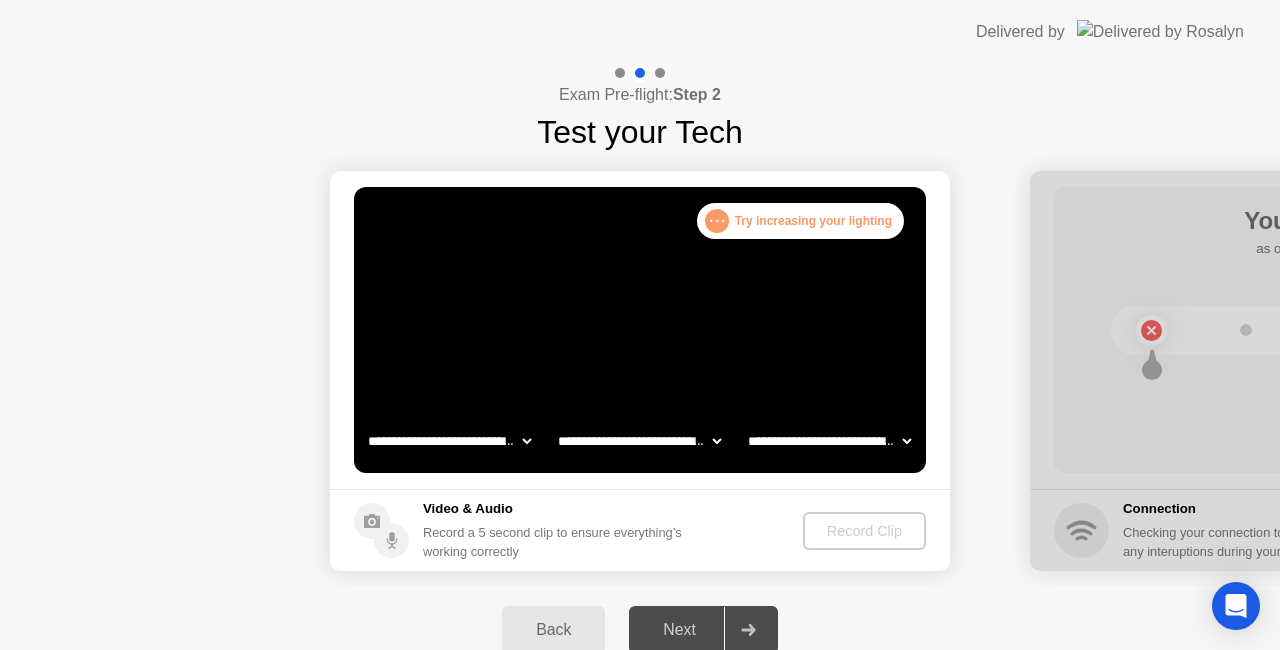 click on "**********" 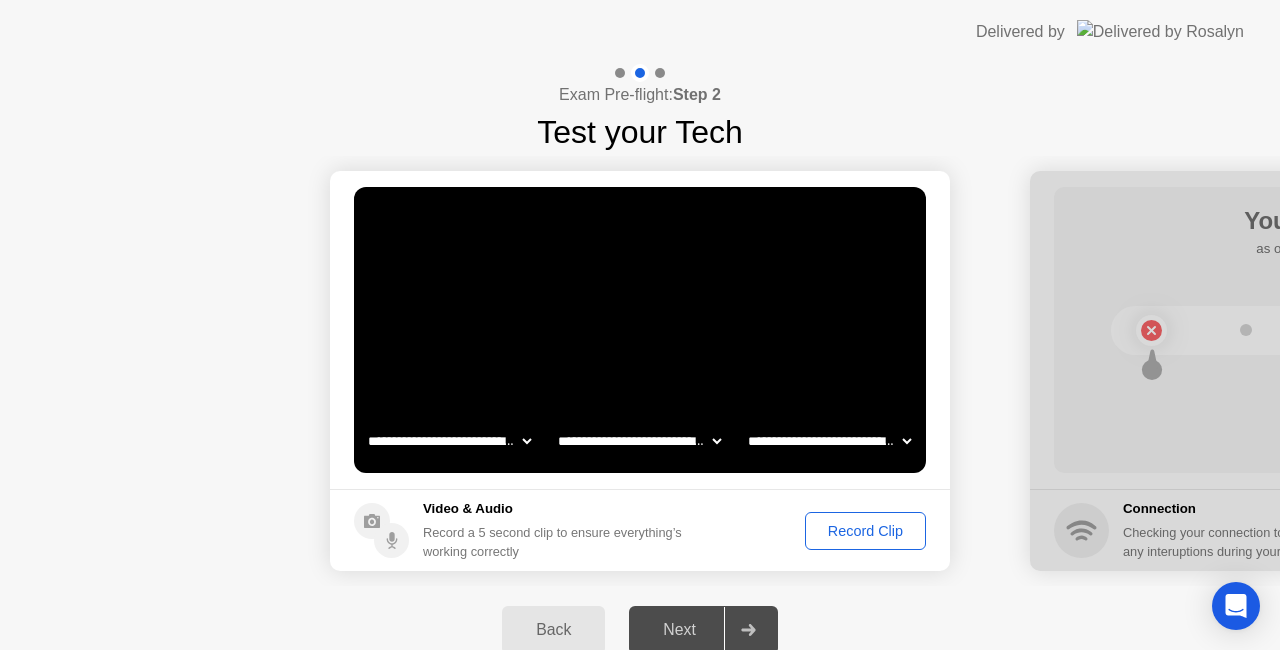 click on "Record Clip" 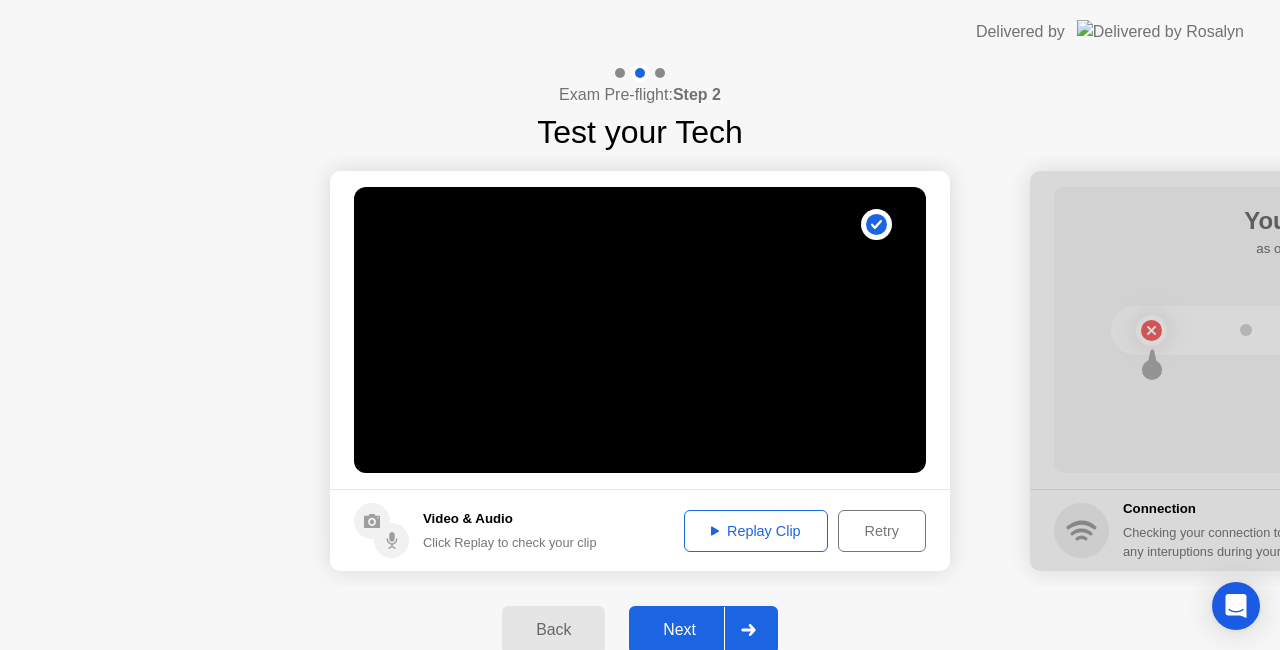 click 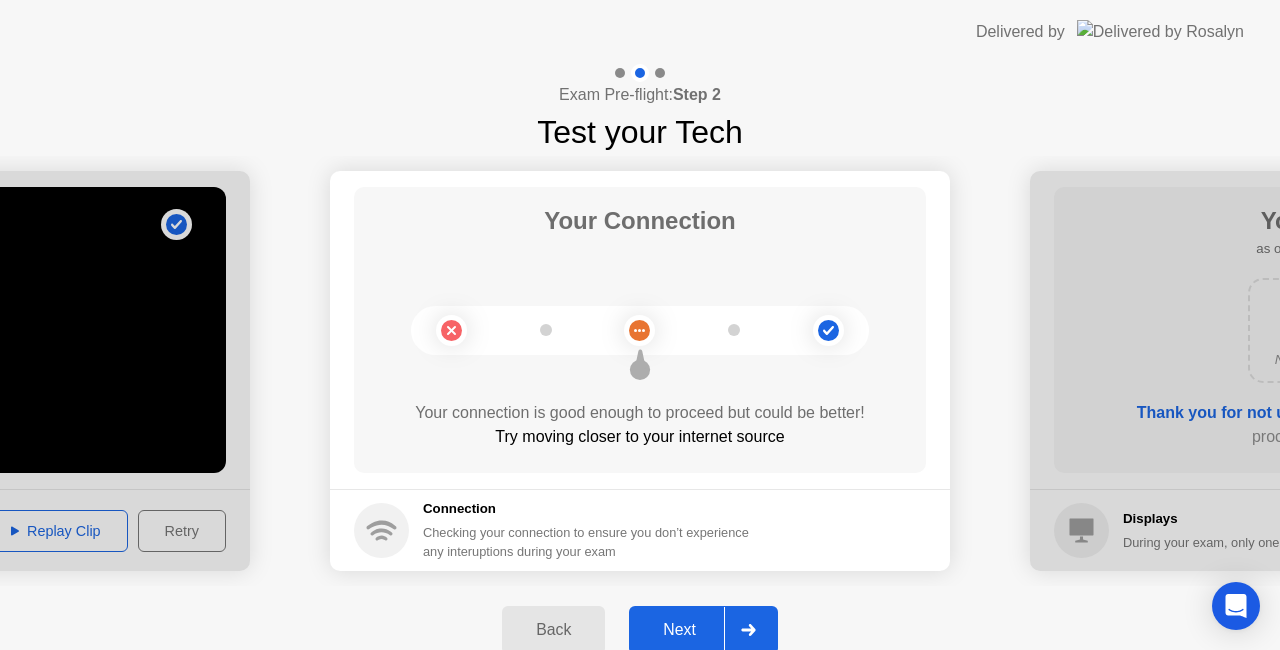 click 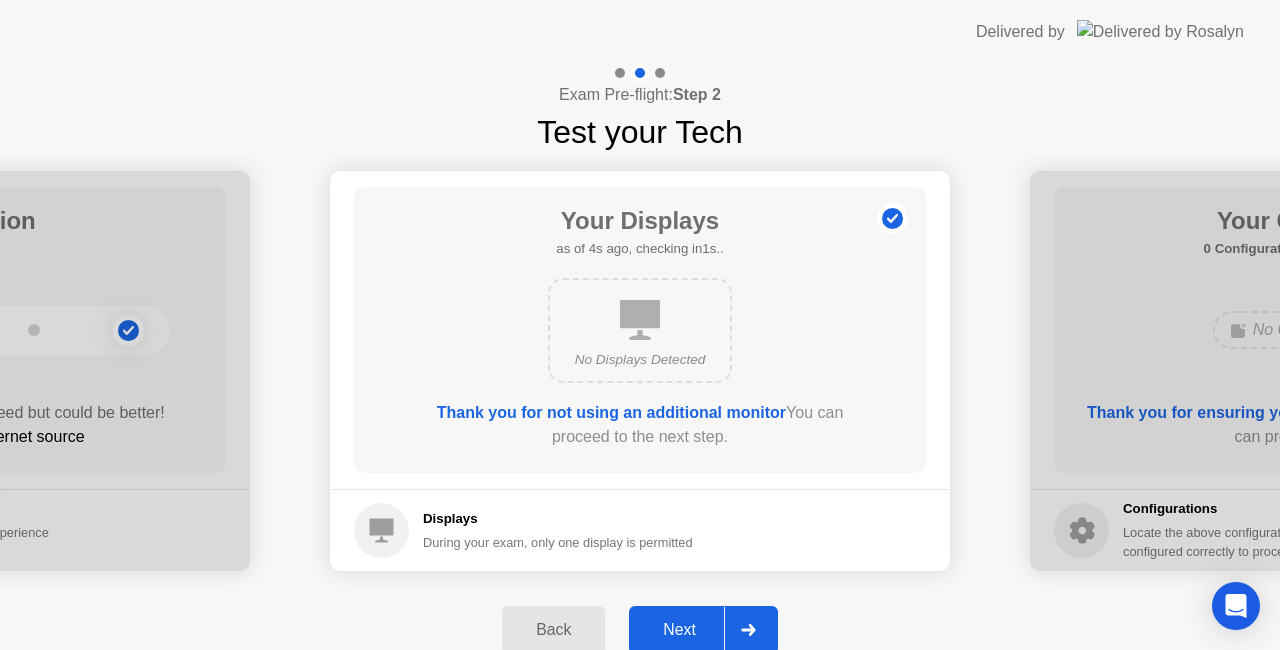 click 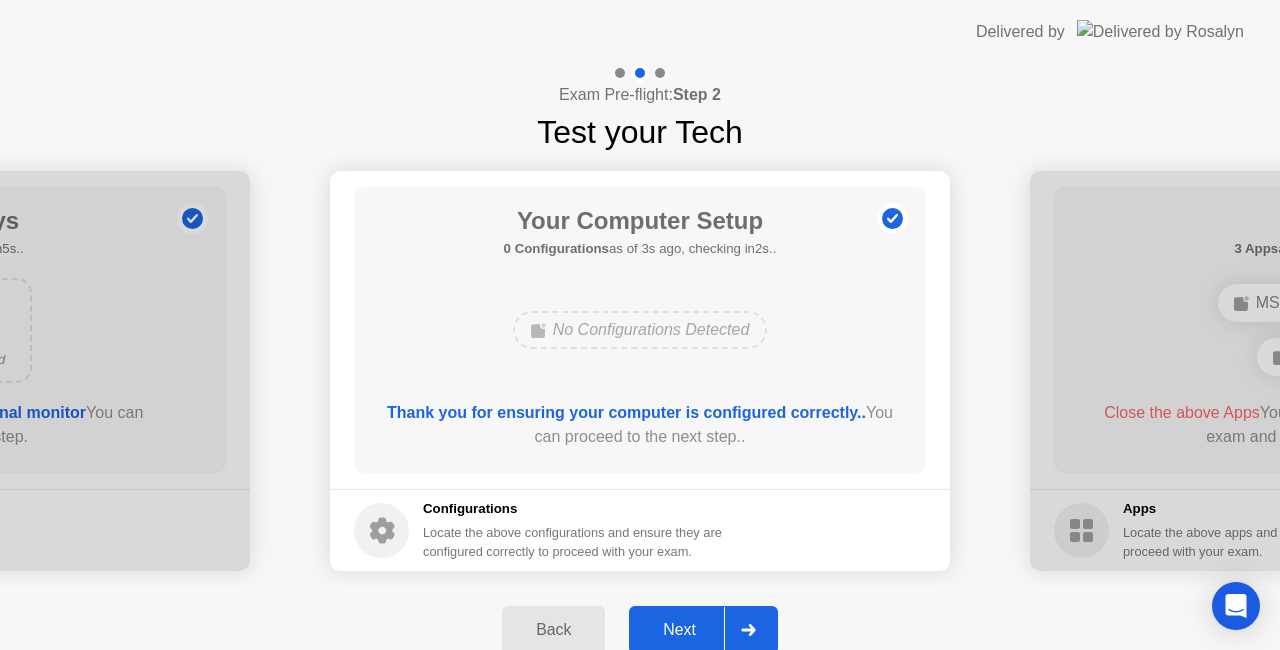 click 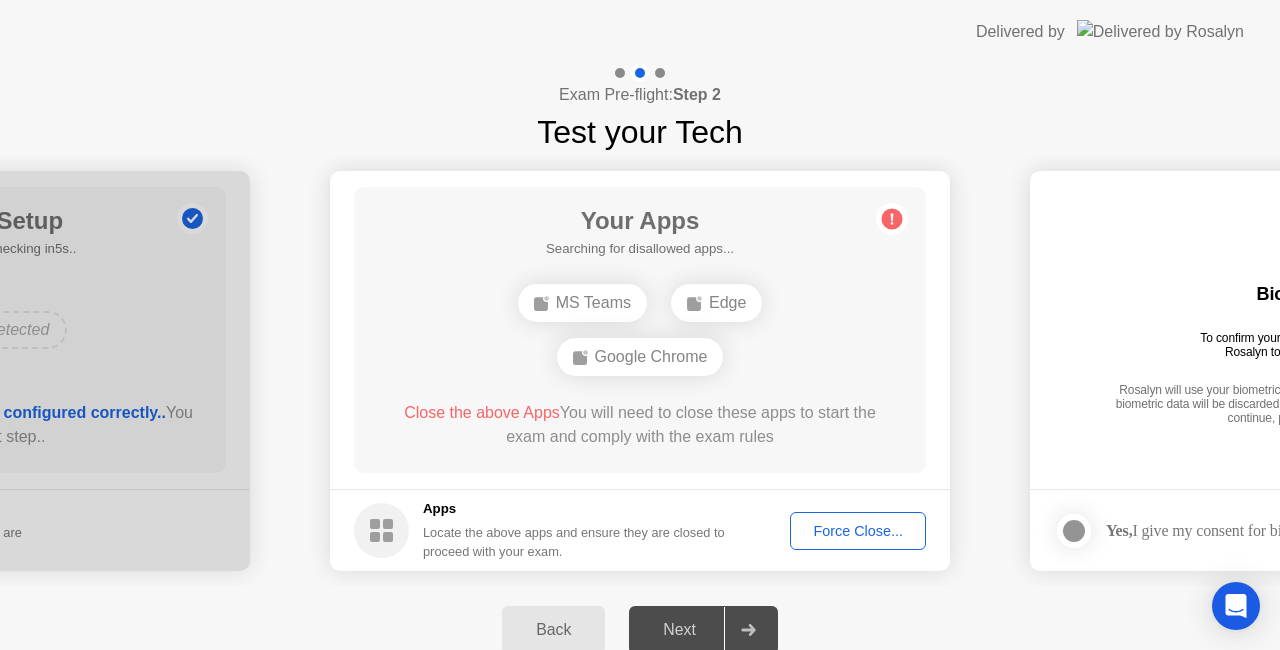 click on "Force Close..." 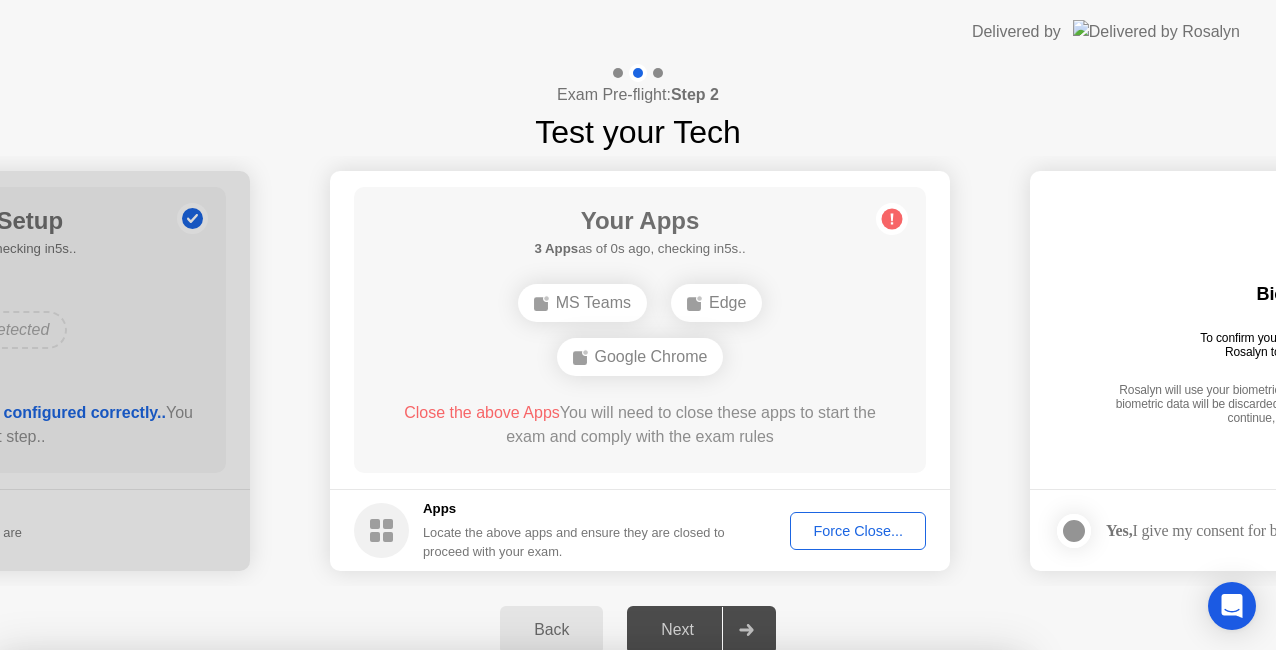 click on "Confirm" at bounding box center [577, 926] 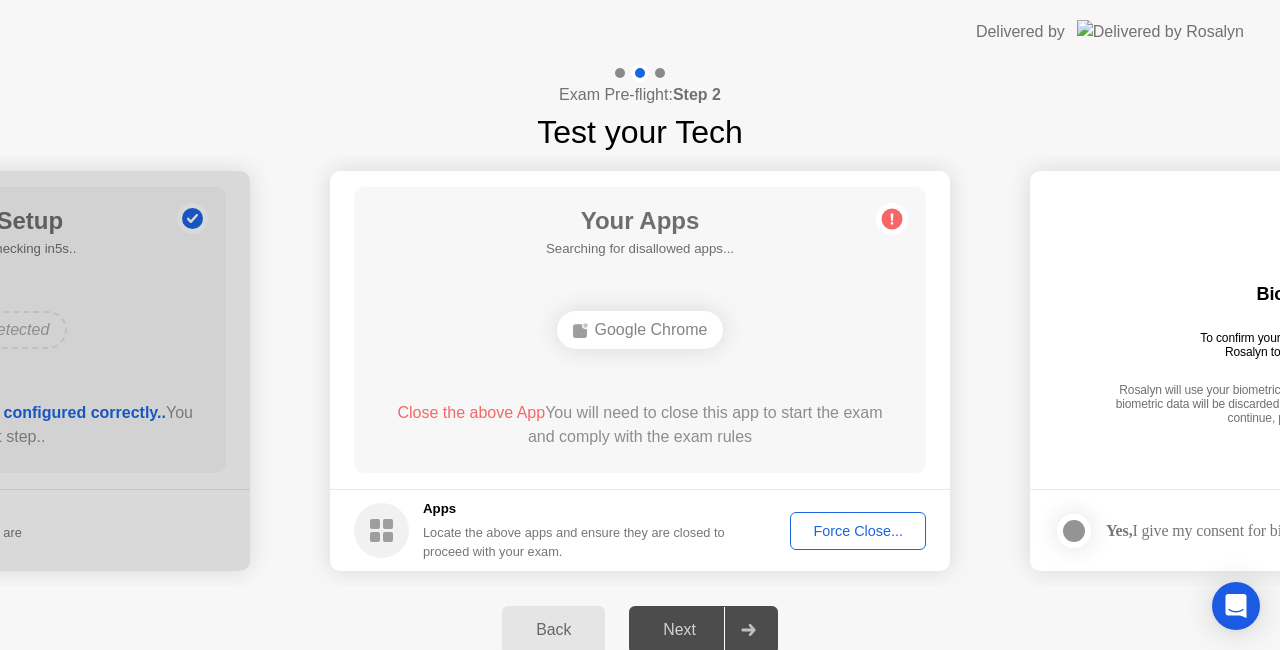 click on "Force Close..." 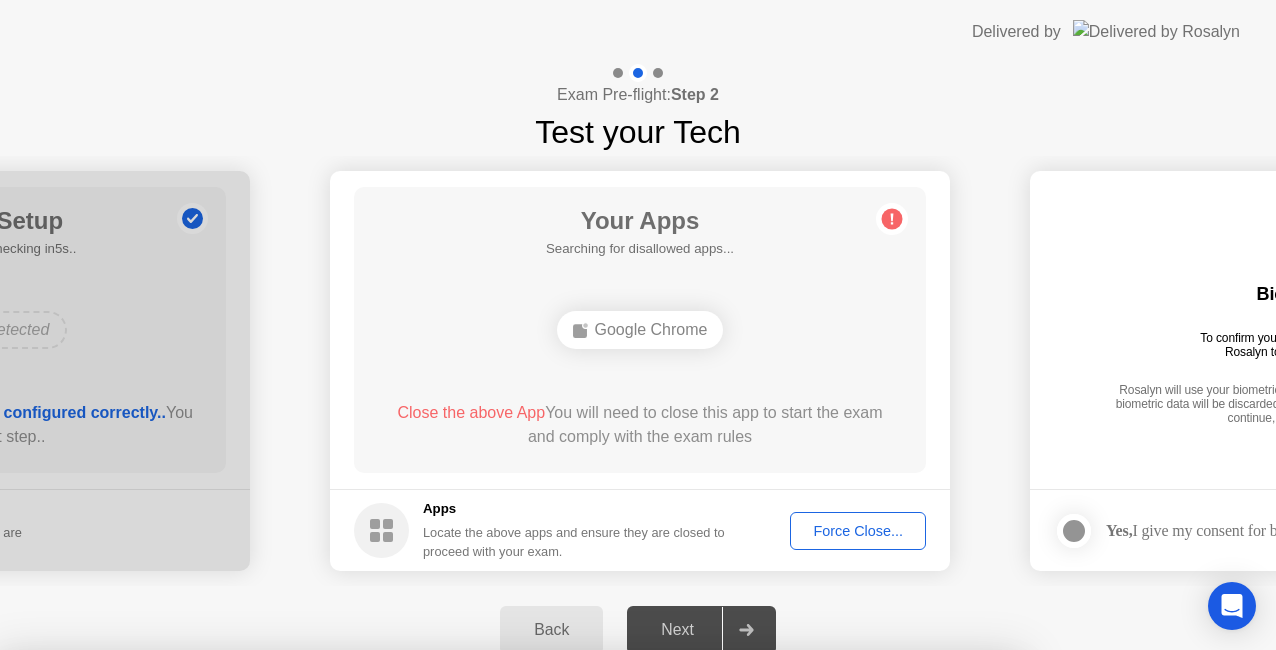 click on "Confirm" at bounding box center [577, 926] 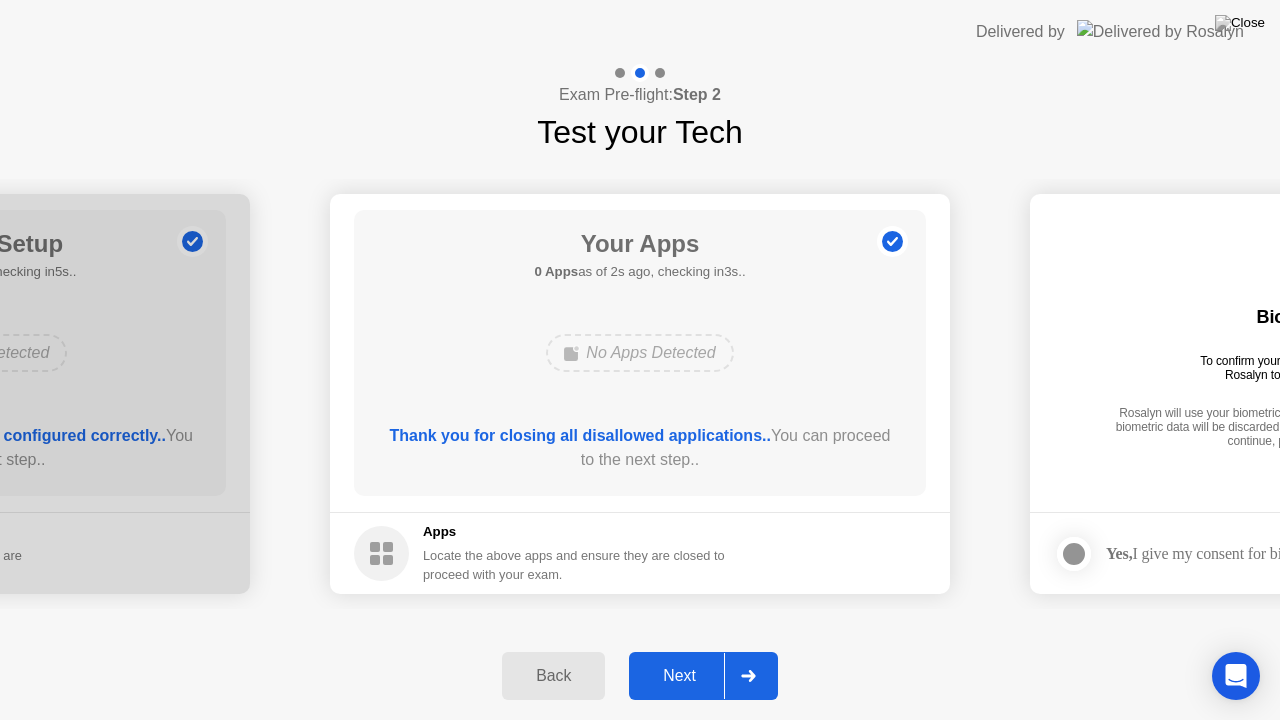 click 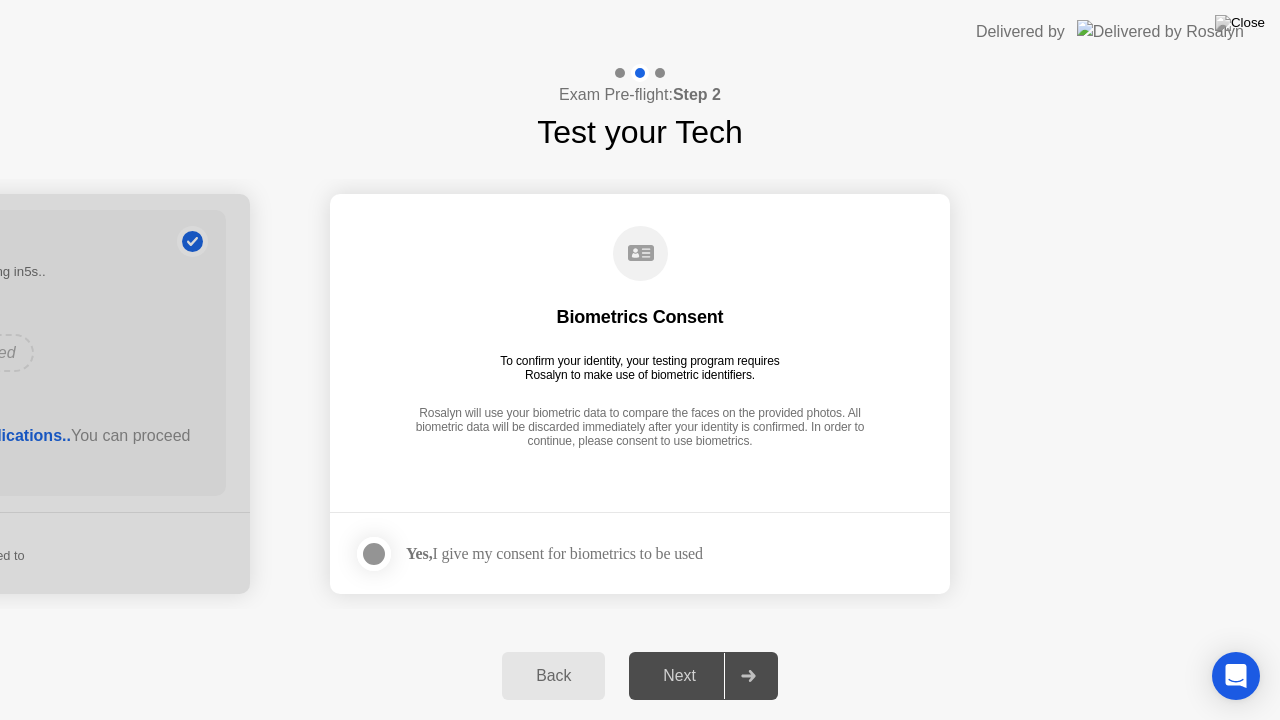 click 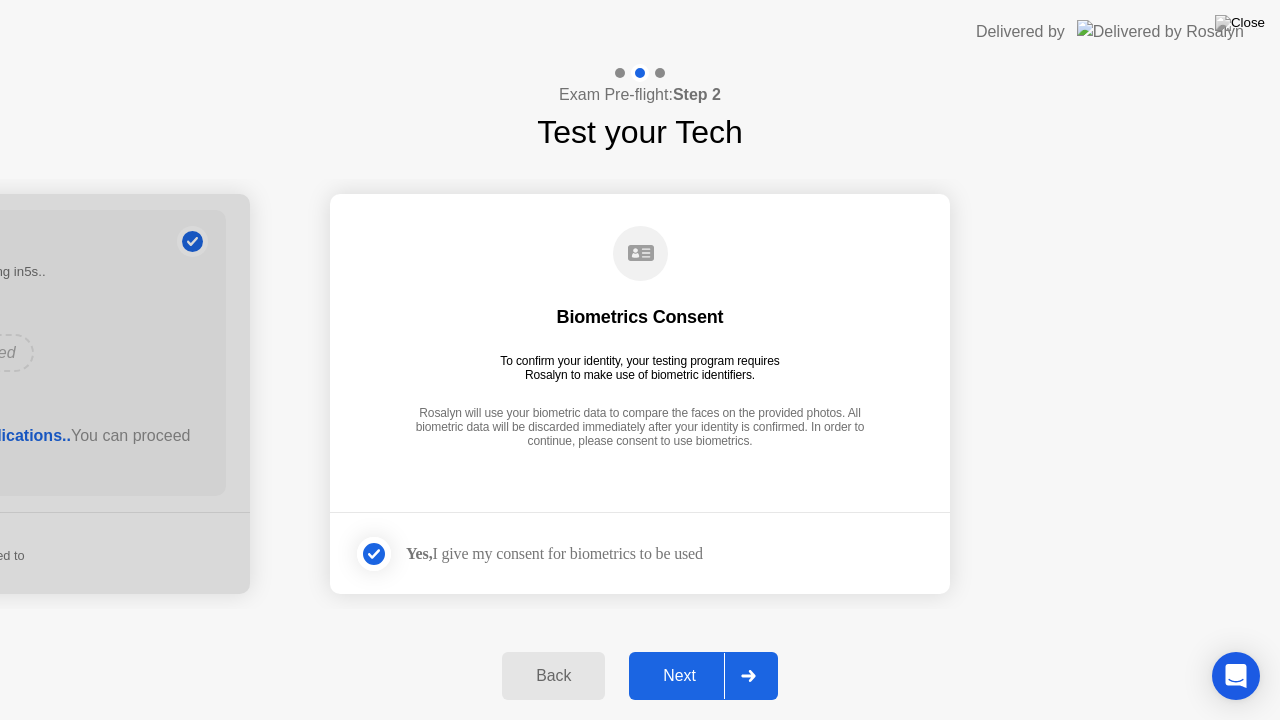 click on "Next" 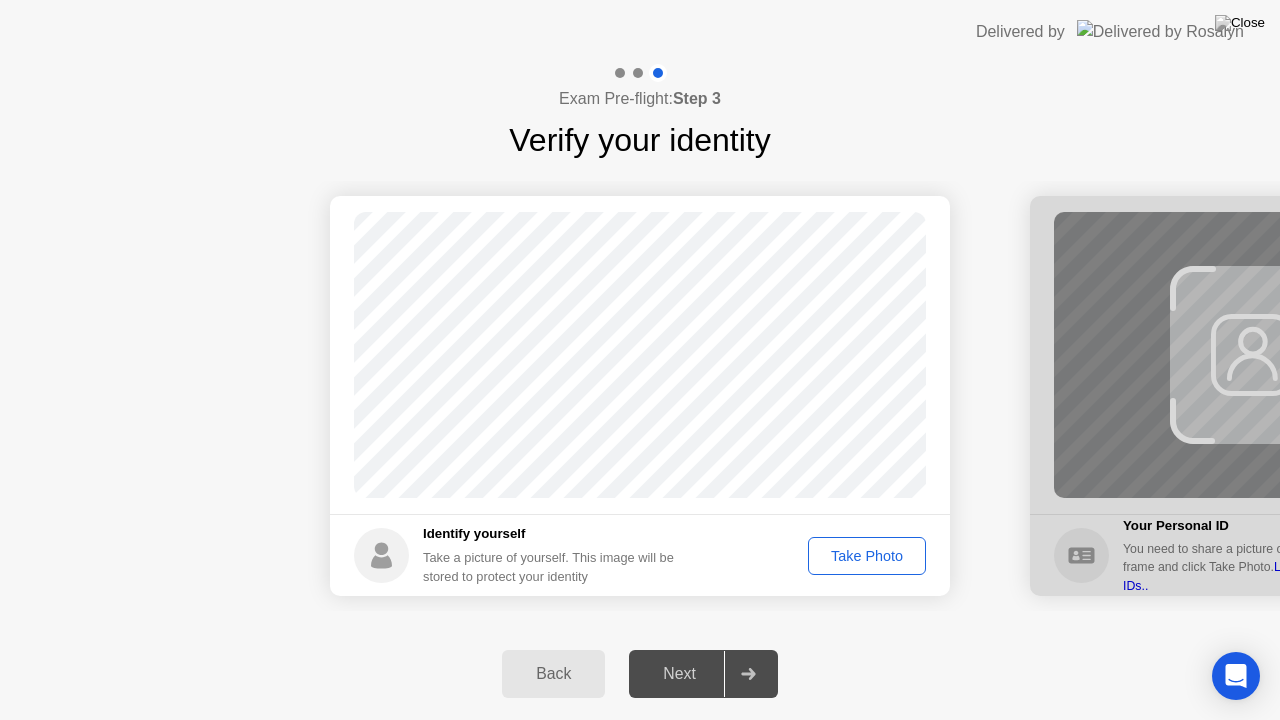 click on "Take Photo" 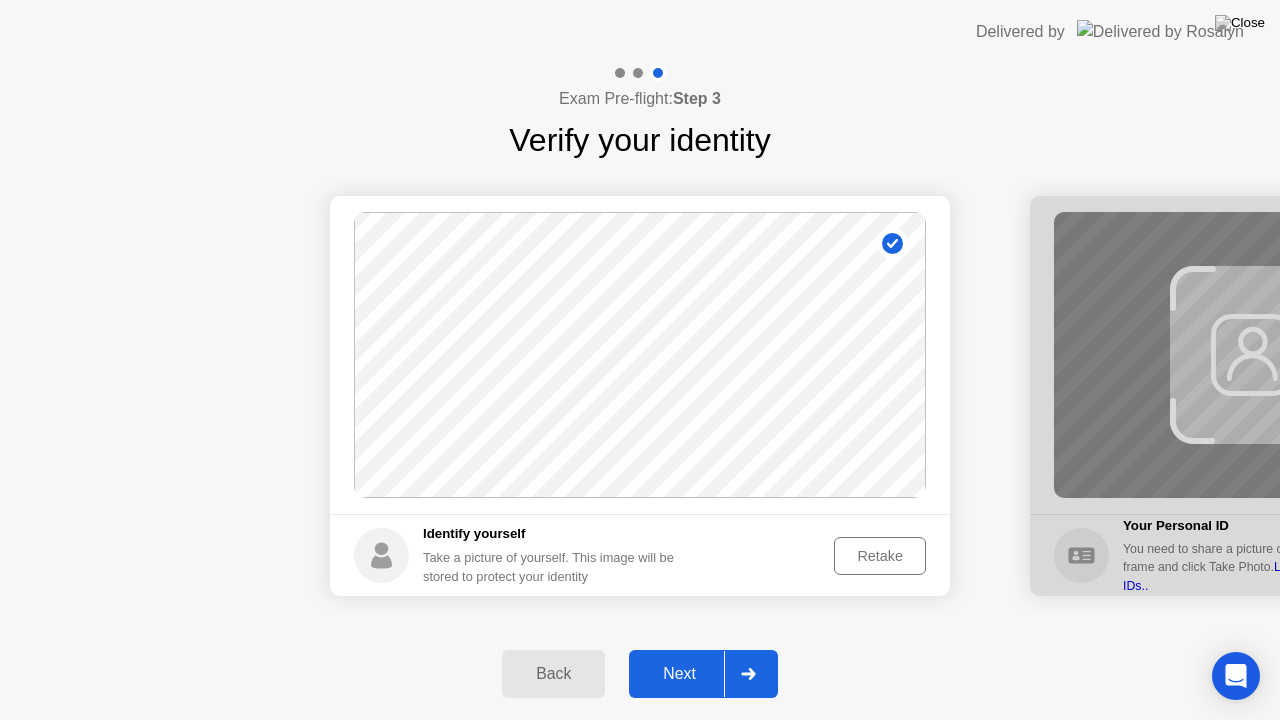 click 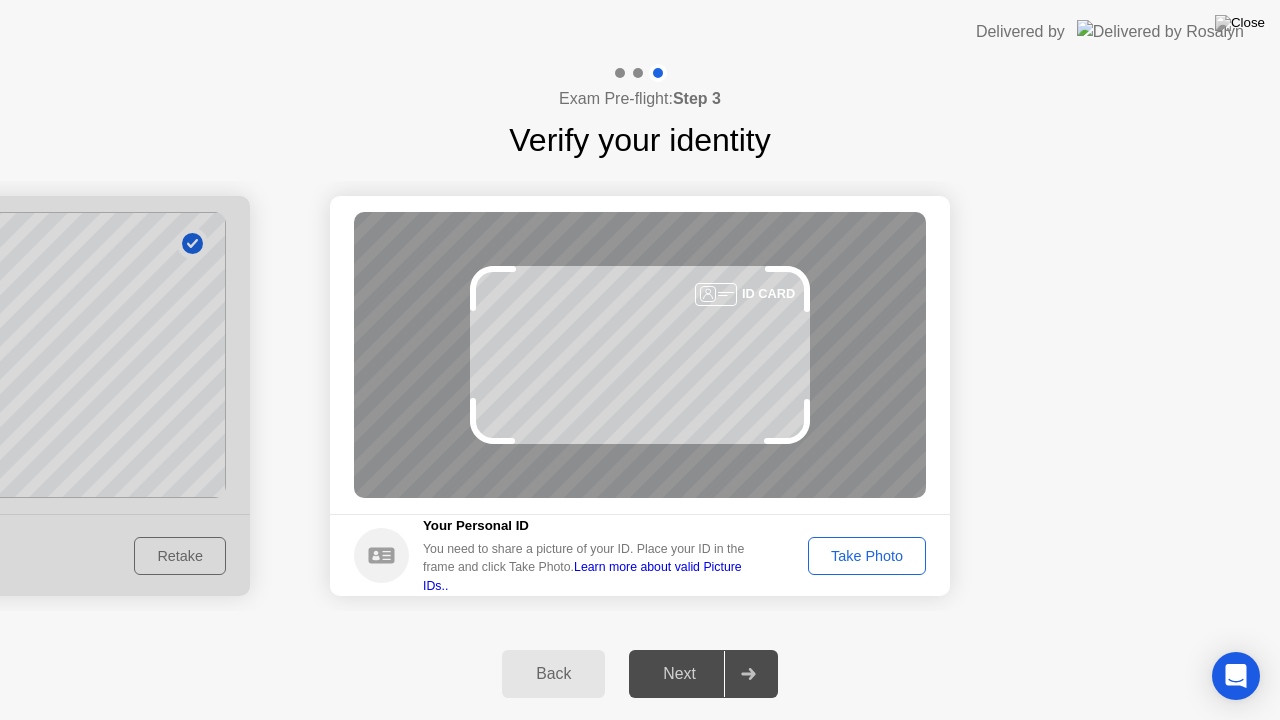 click on "Take Photo" 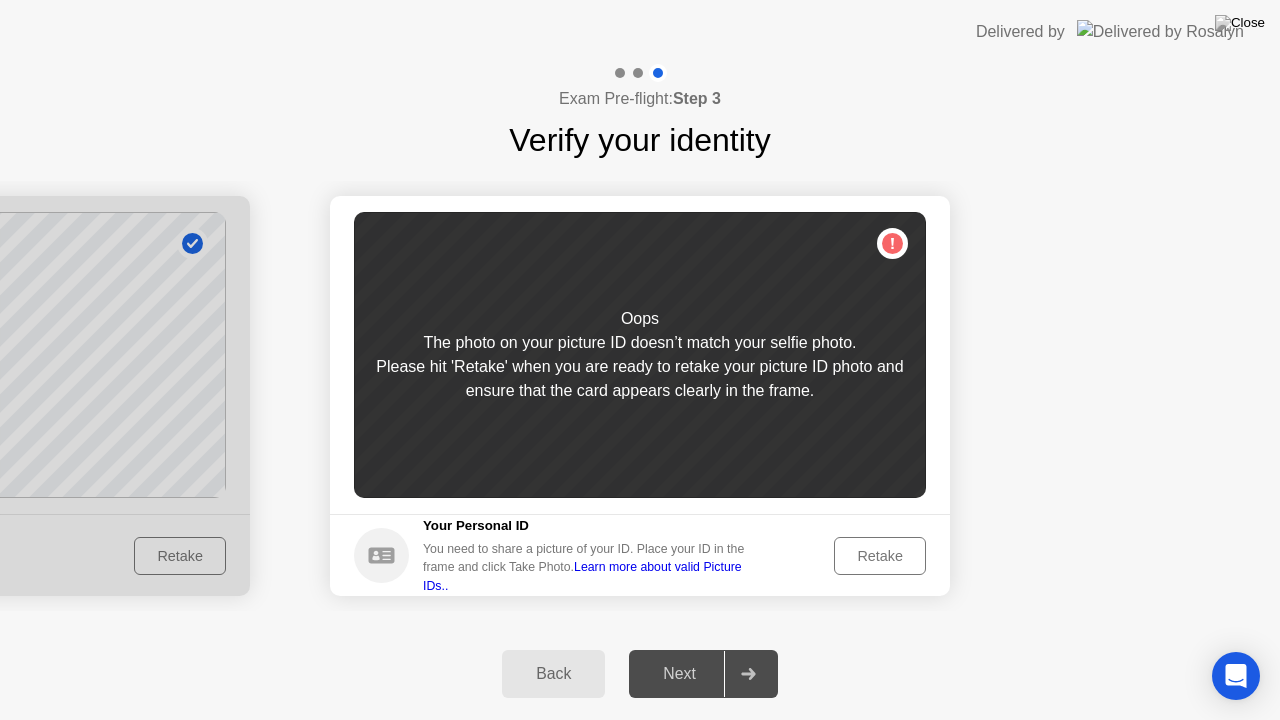 click on "Retake" 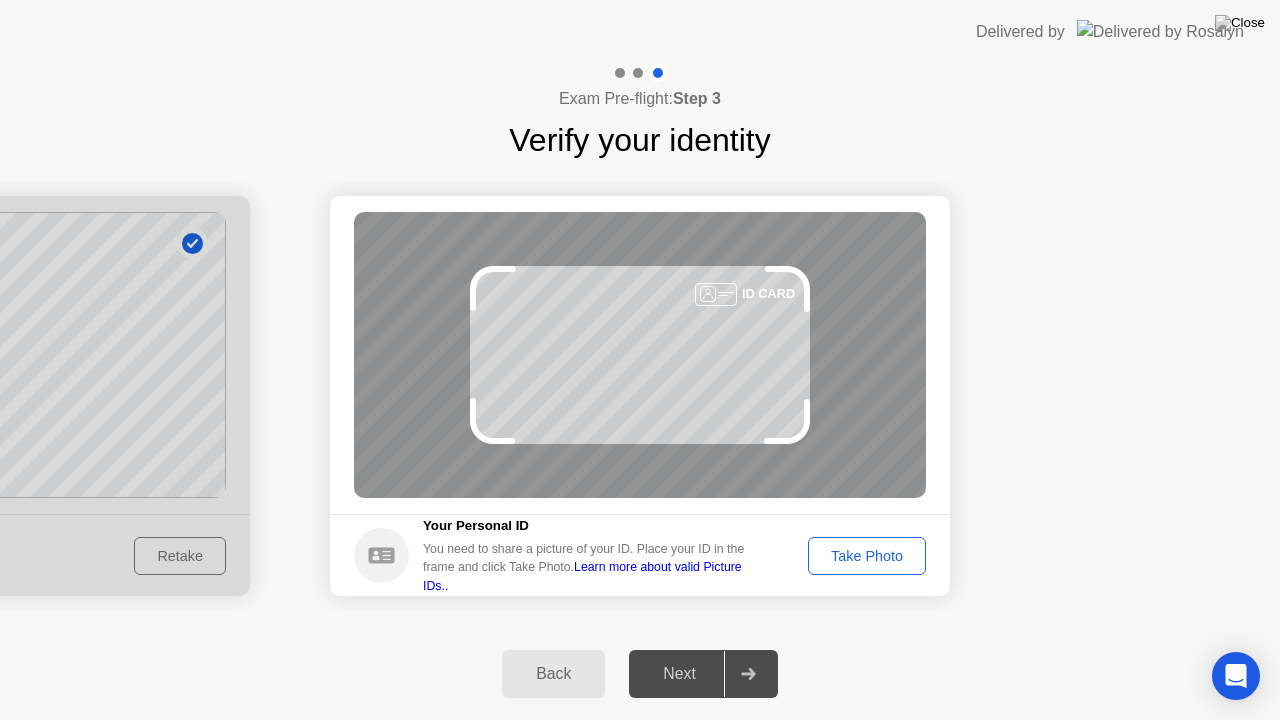 click on "Take Photo" 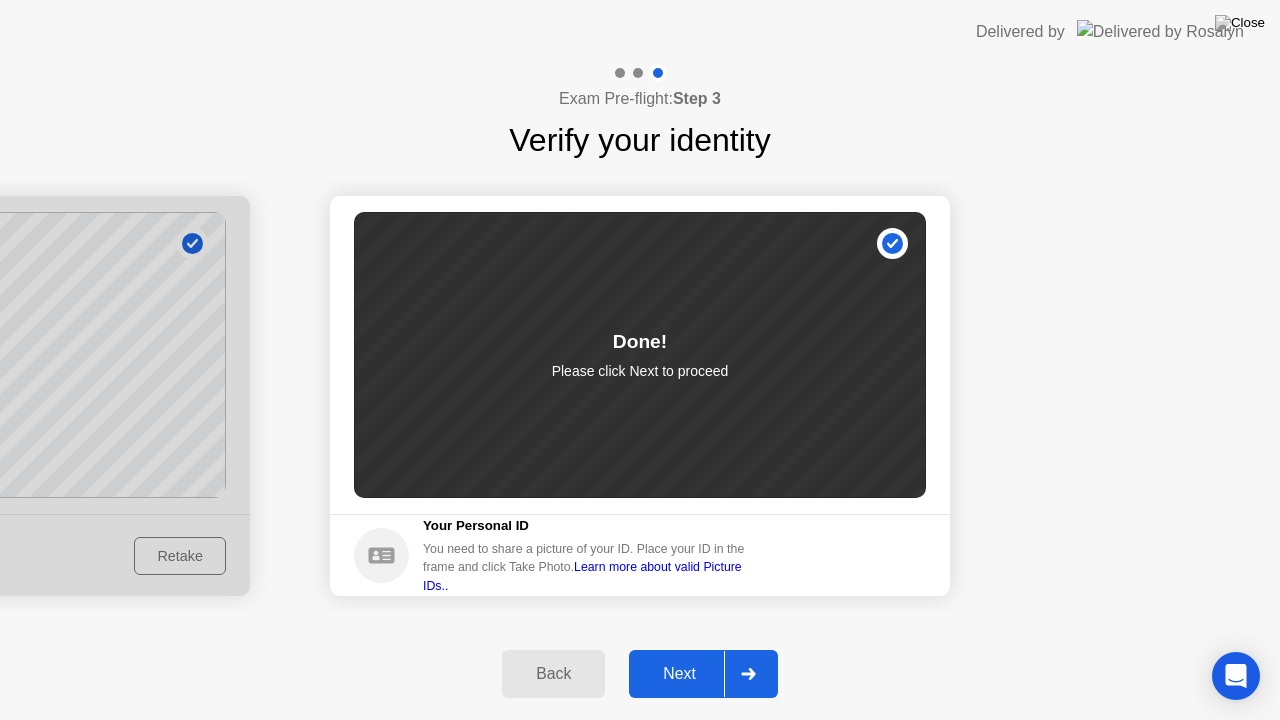click on "Next" 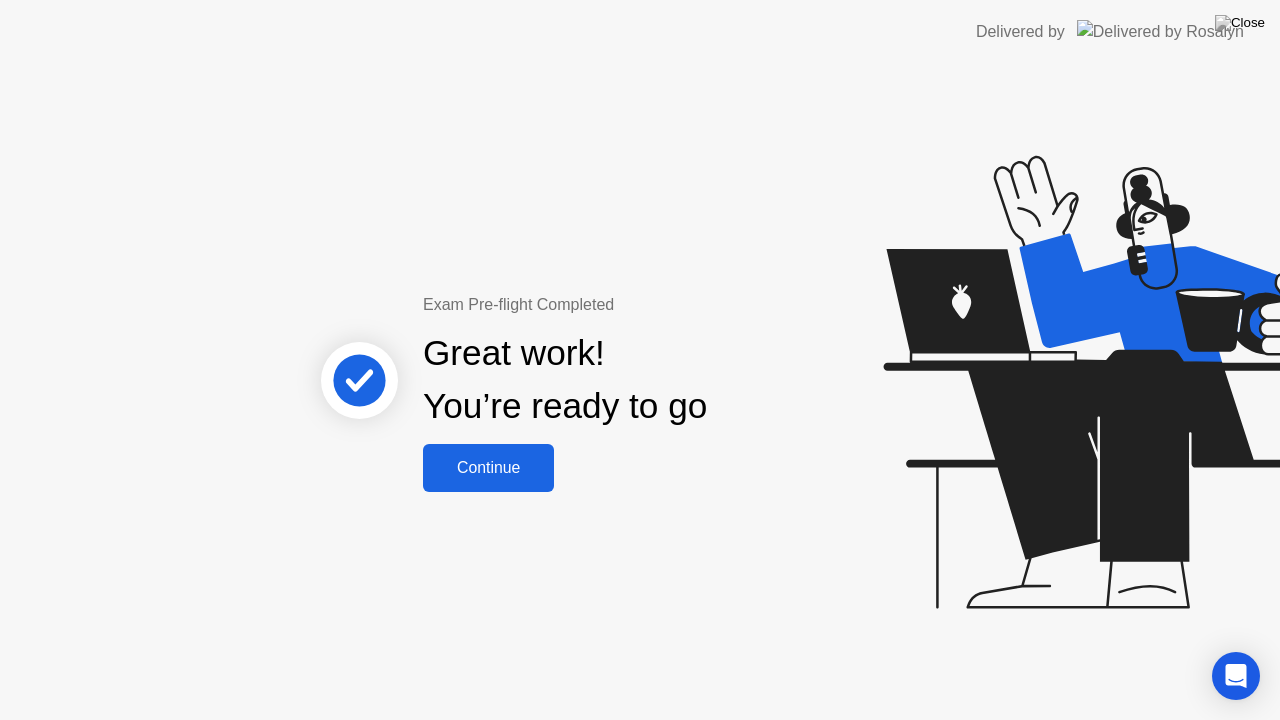 click on "Continue" 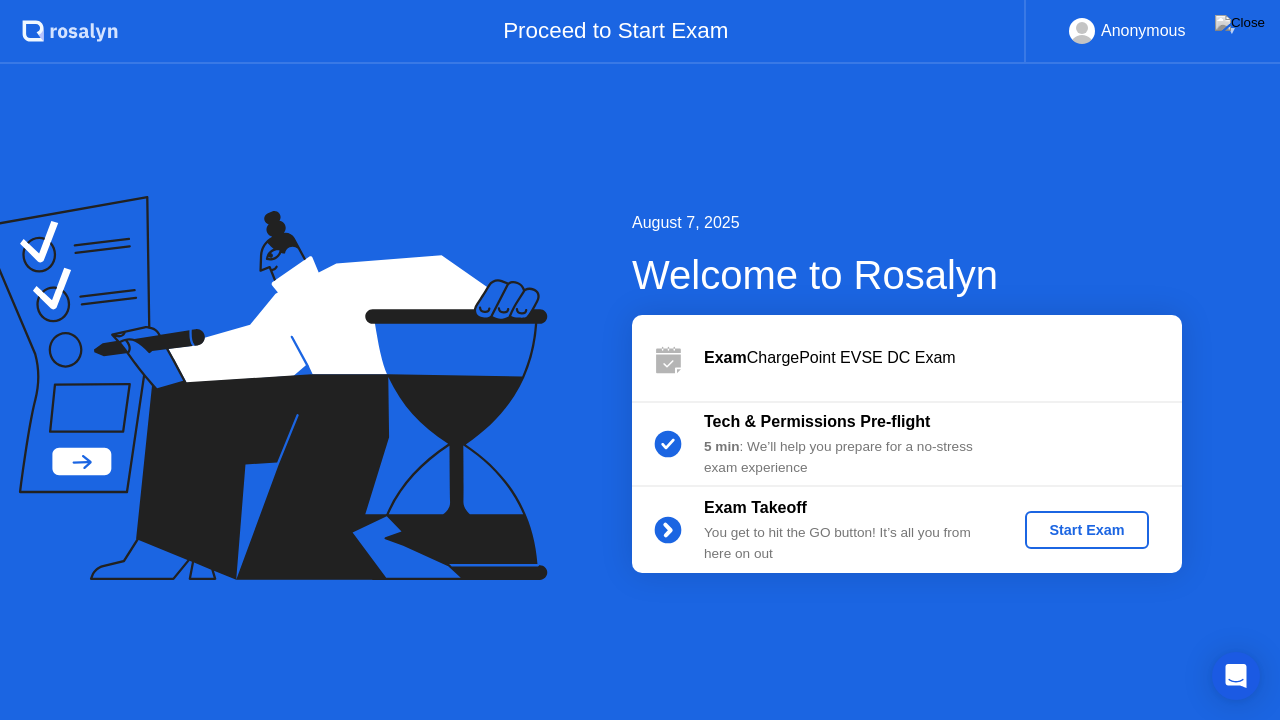 click on "Start Exam" 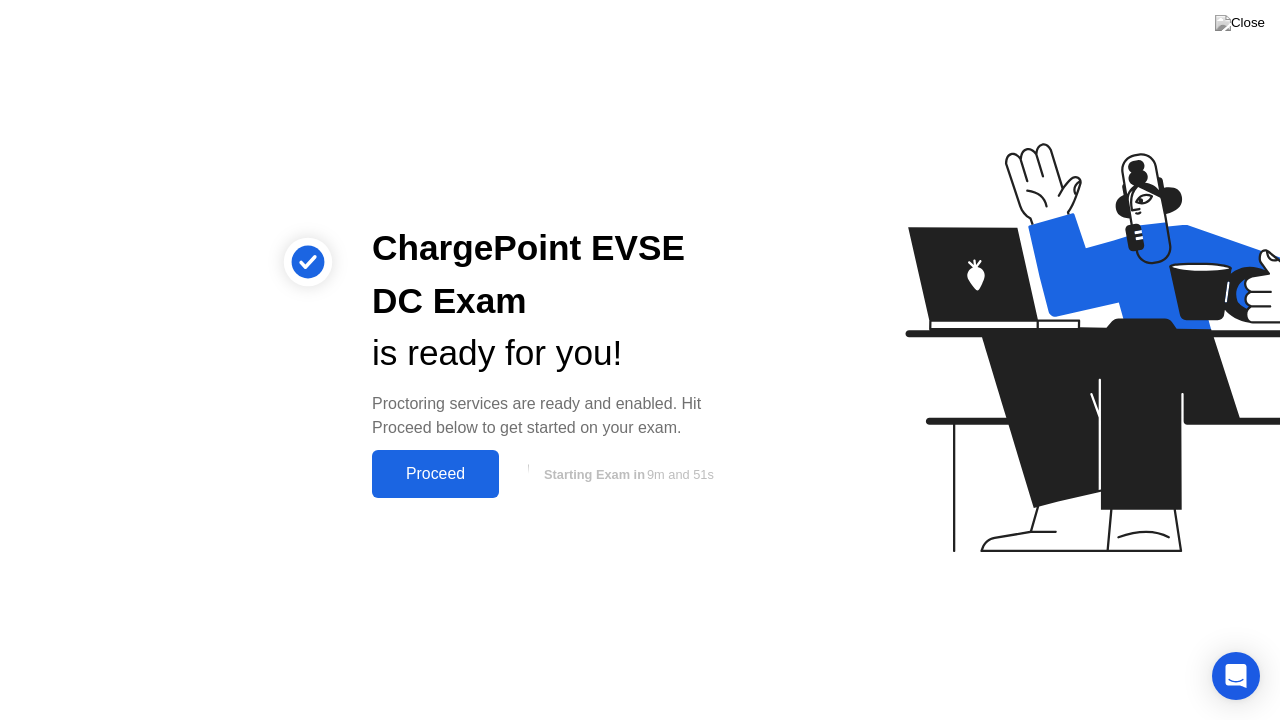 click on "Proceed" 